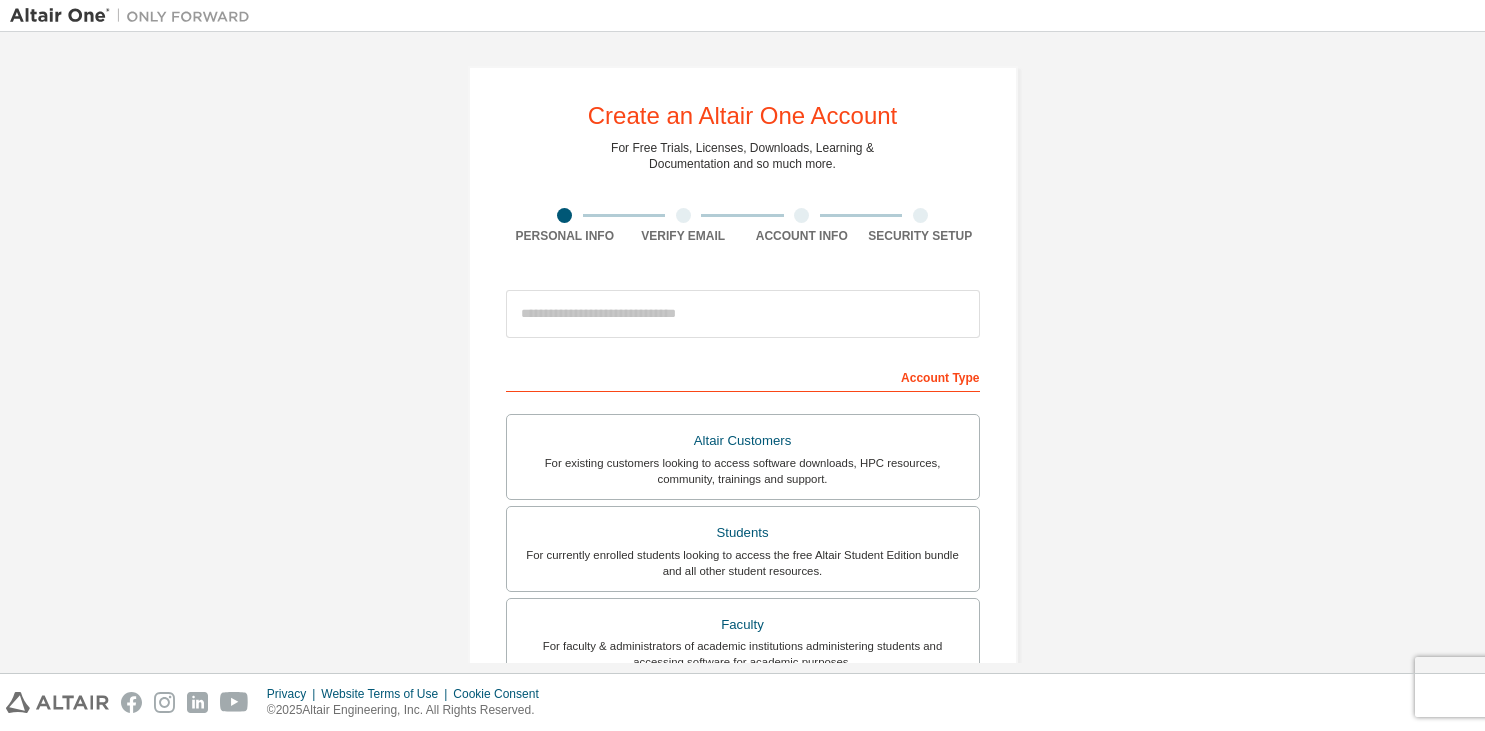 scroll, scrollTop: 0, scrollLeft: 0, axis: both 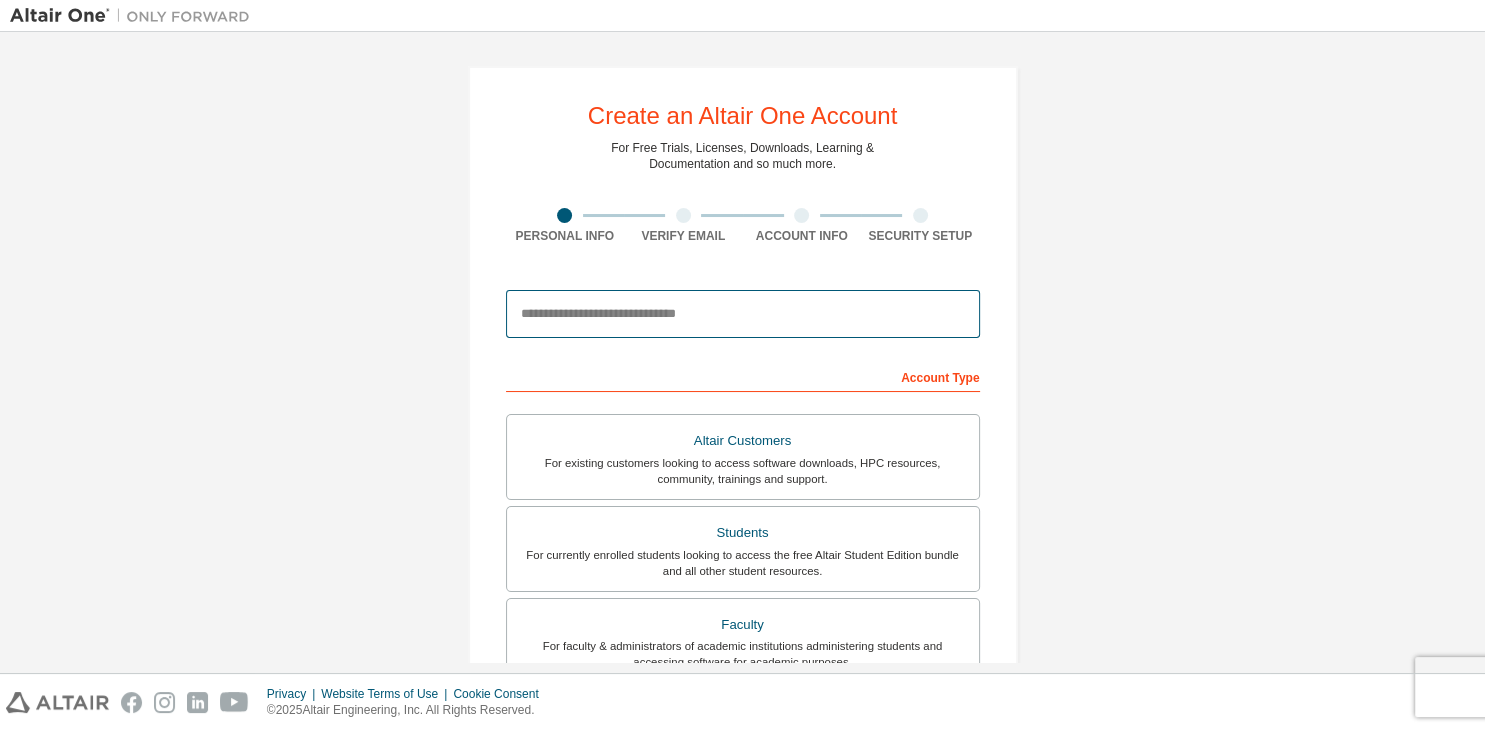 click at bounding box center (743, 314) 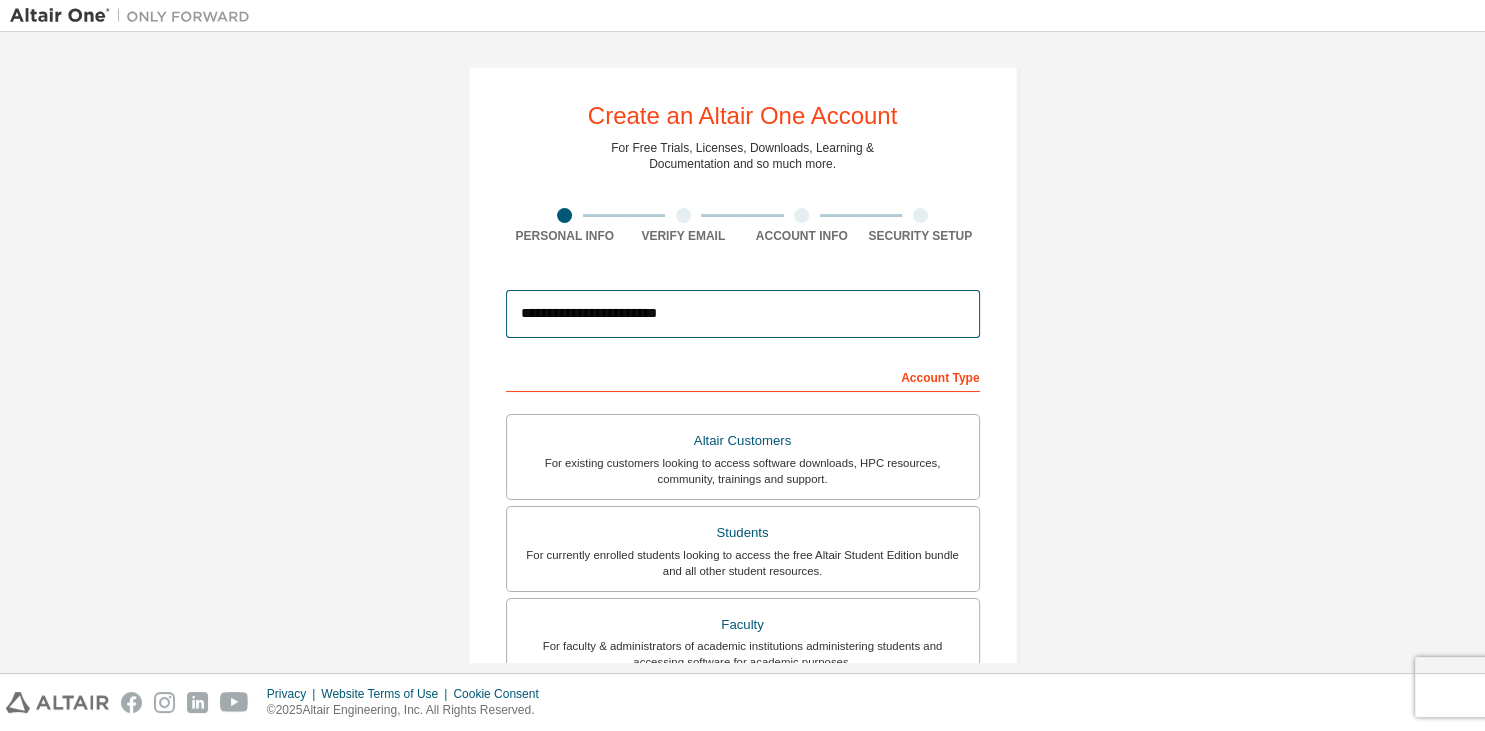 click on "**********" at bounding box center (743, 314) 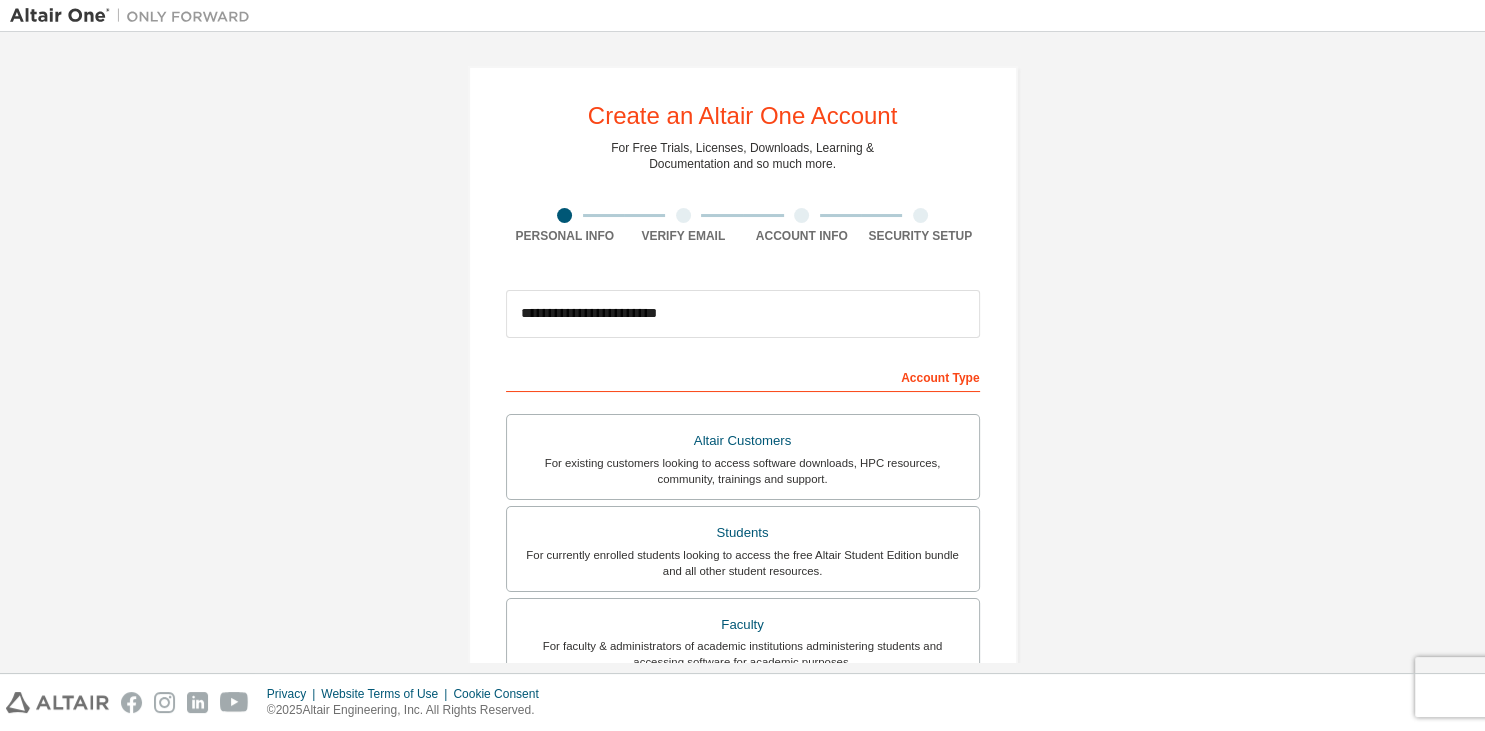 click on "Account Type" at bounding box center [743, 376] 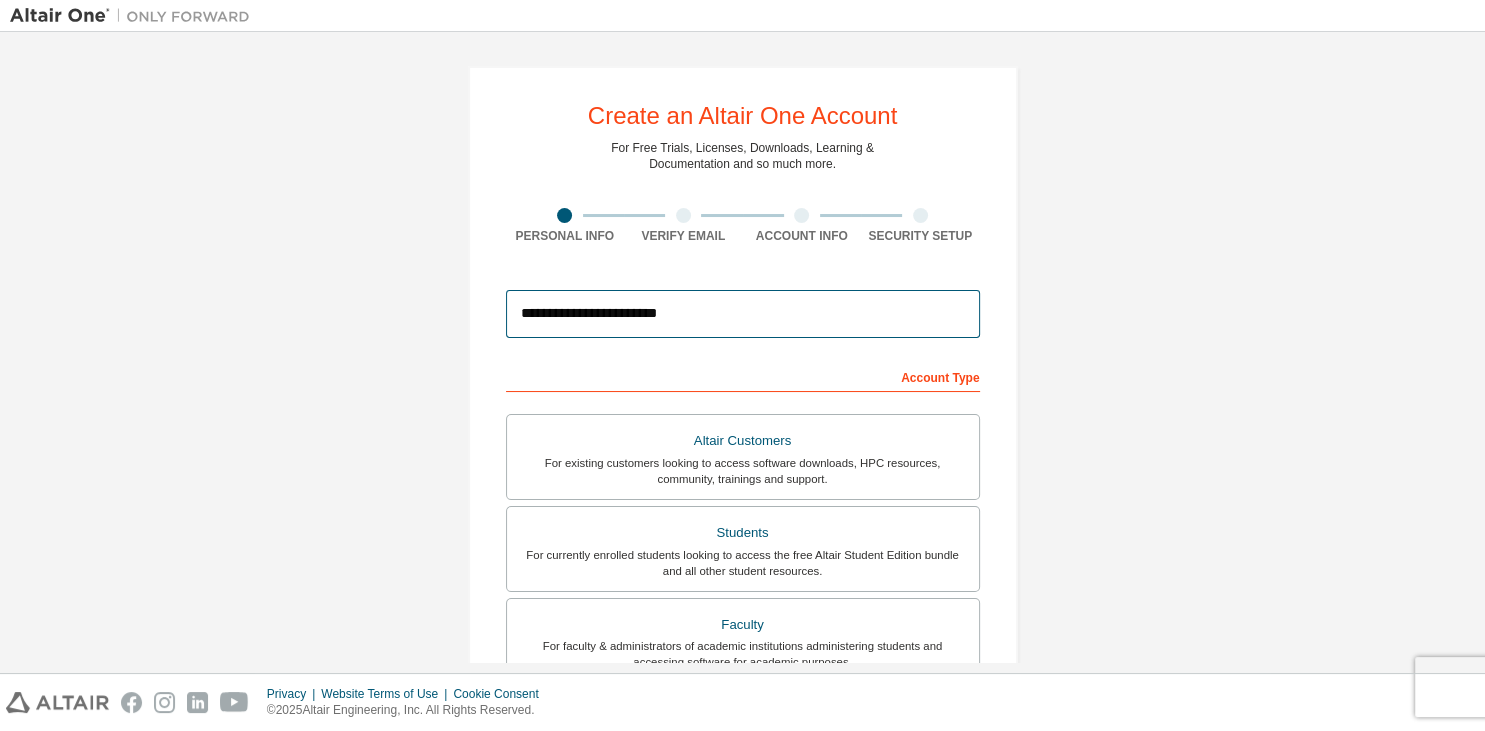 click on "**********" at bounding box center [743, 314] 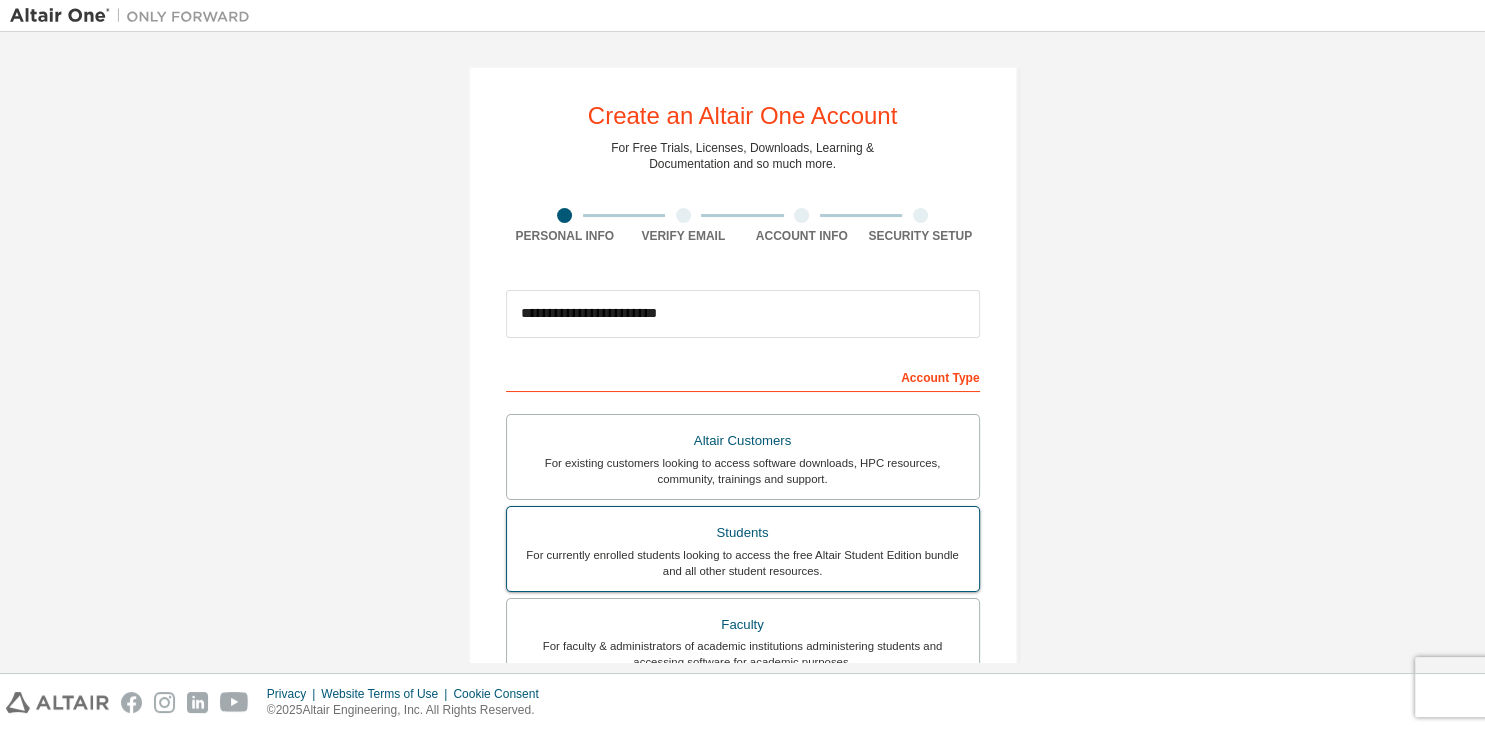 click on "For currently enrolled students looking to access the free Altair Student Edition bundle and all other student resources." at bounding box center (743, 563) 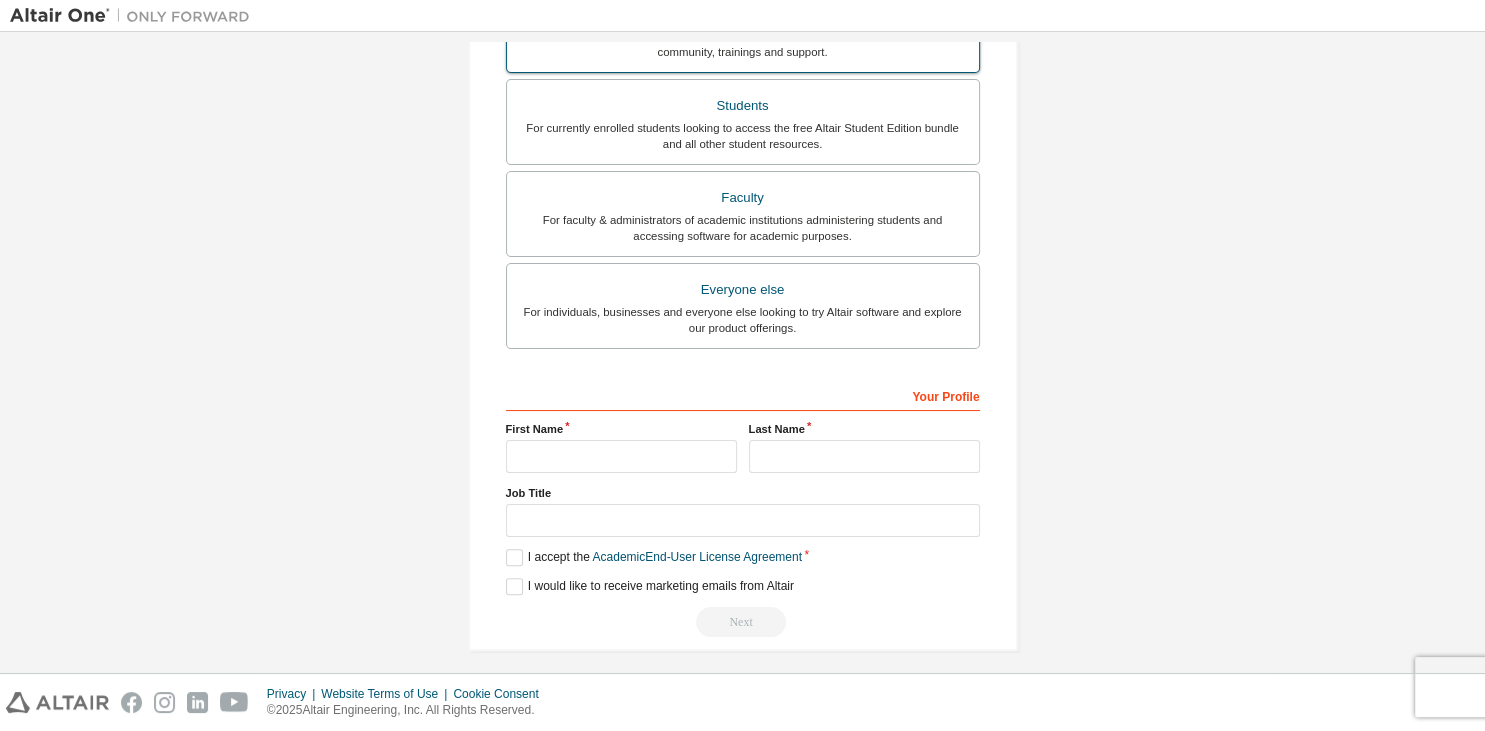 scroll, scrollTop: 486, scrollLeft: 0, axis: vertical 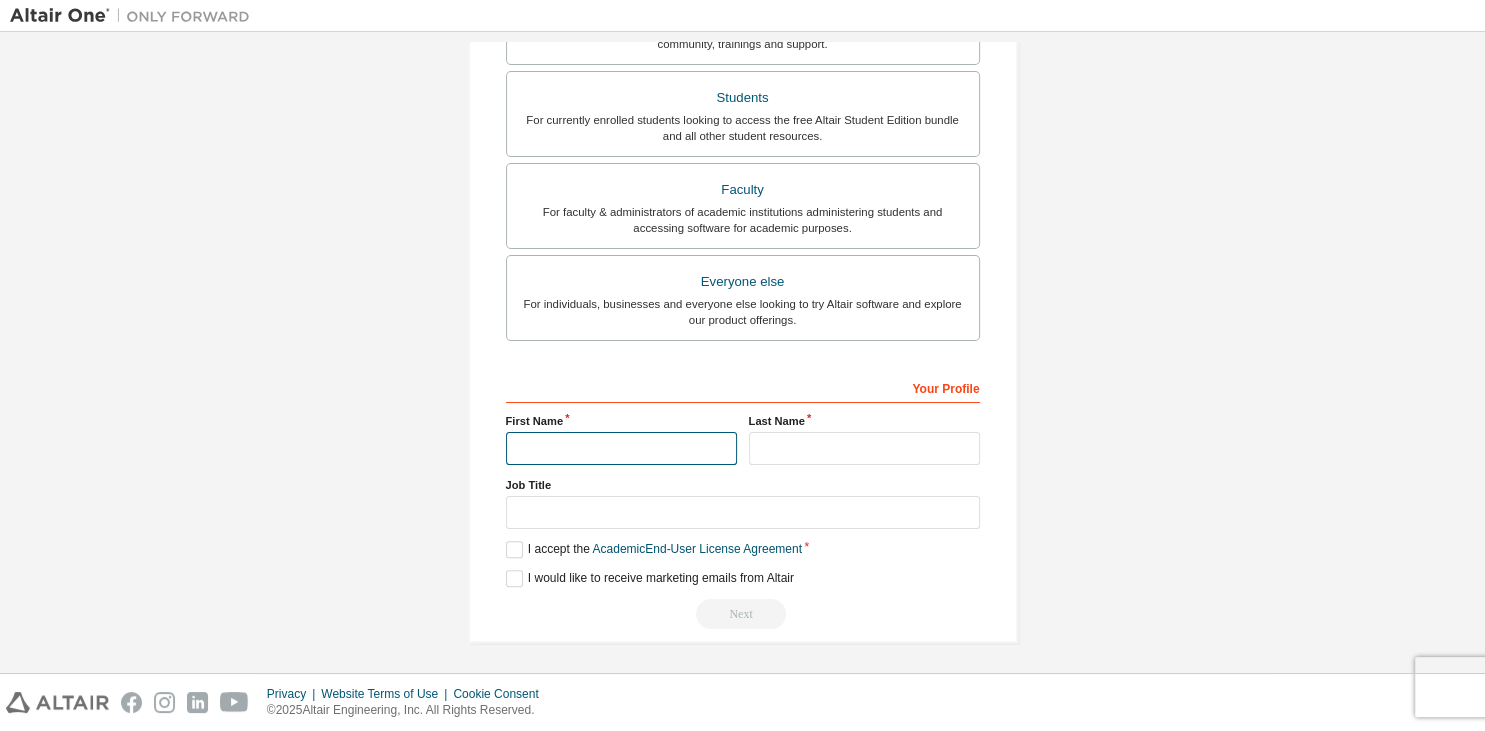 click at bounding box center (621, 448) 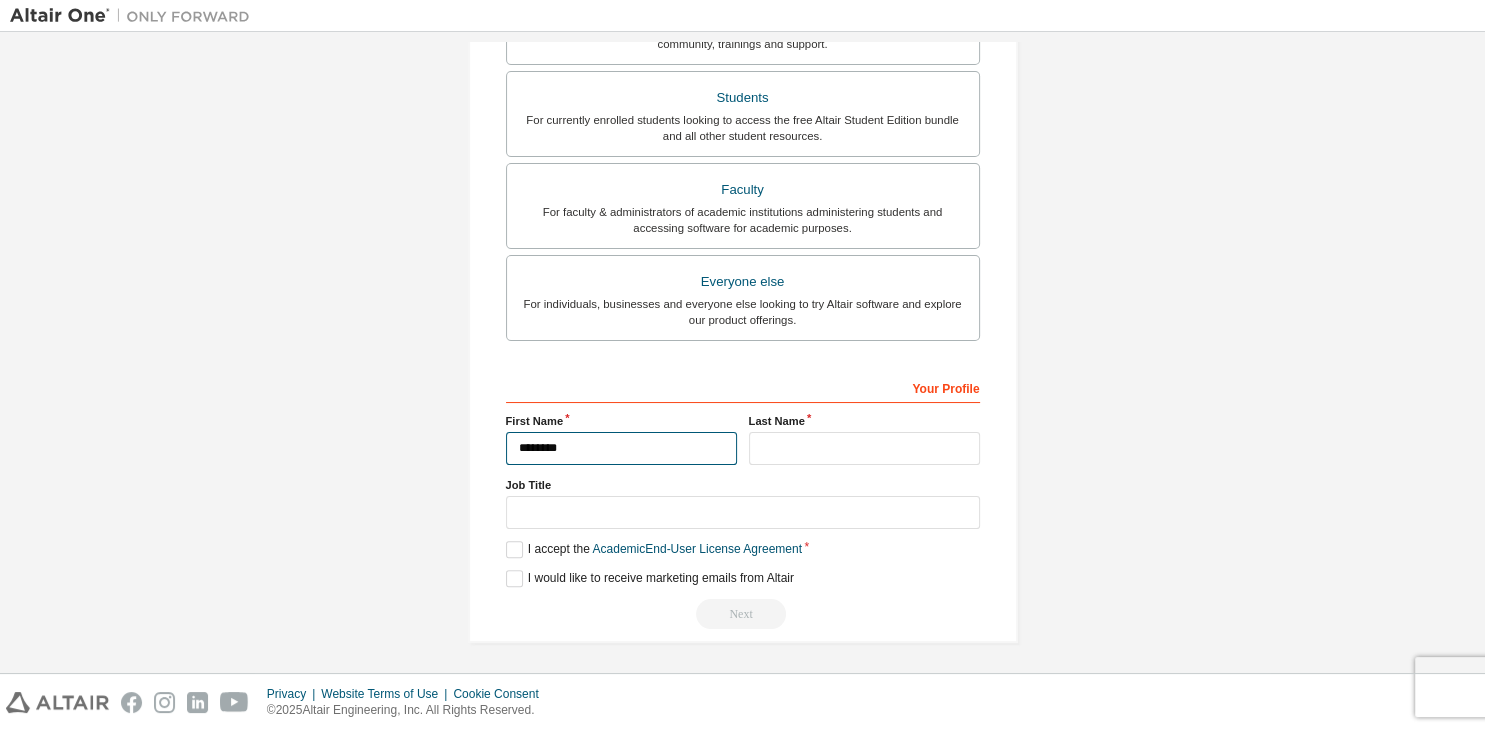 type on "********" 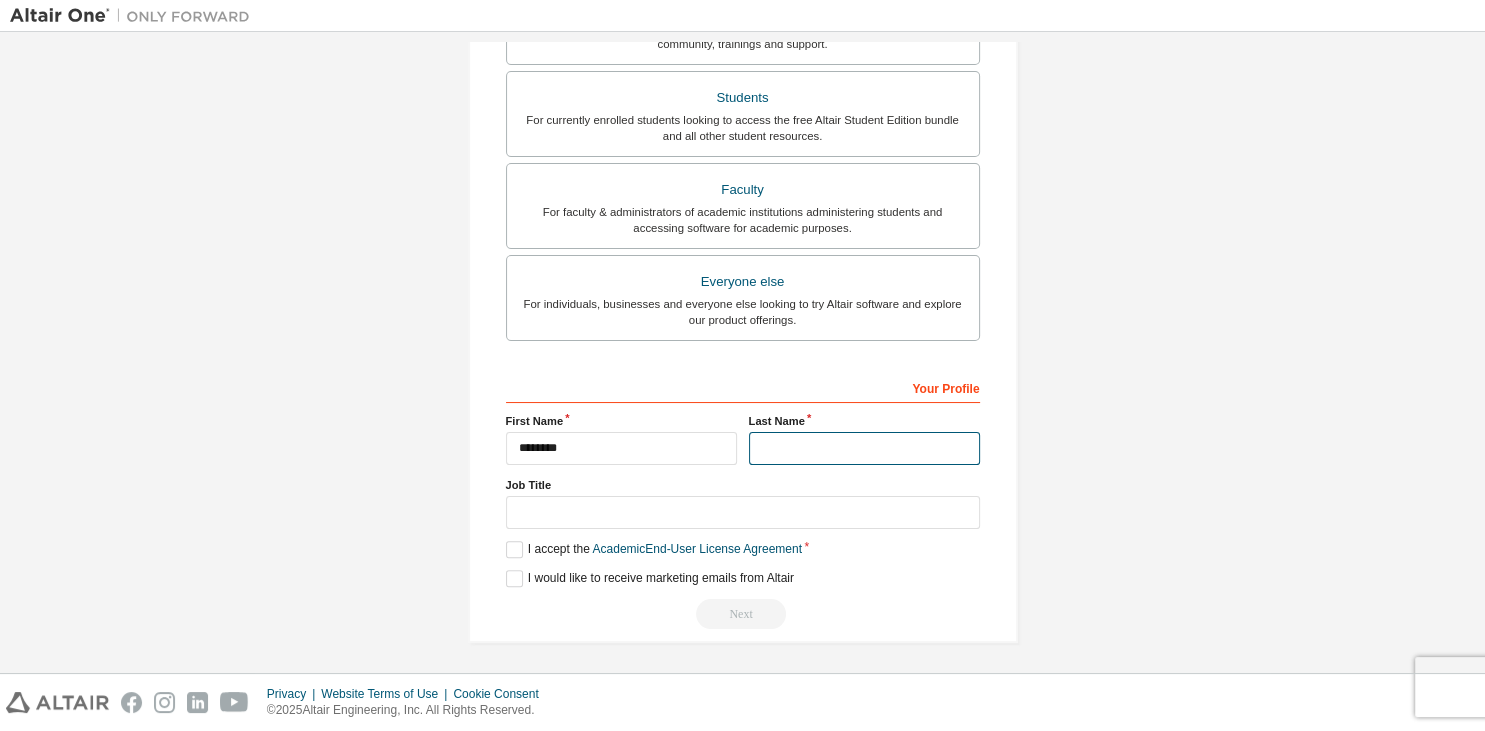 click at bounding box center [864, 448] 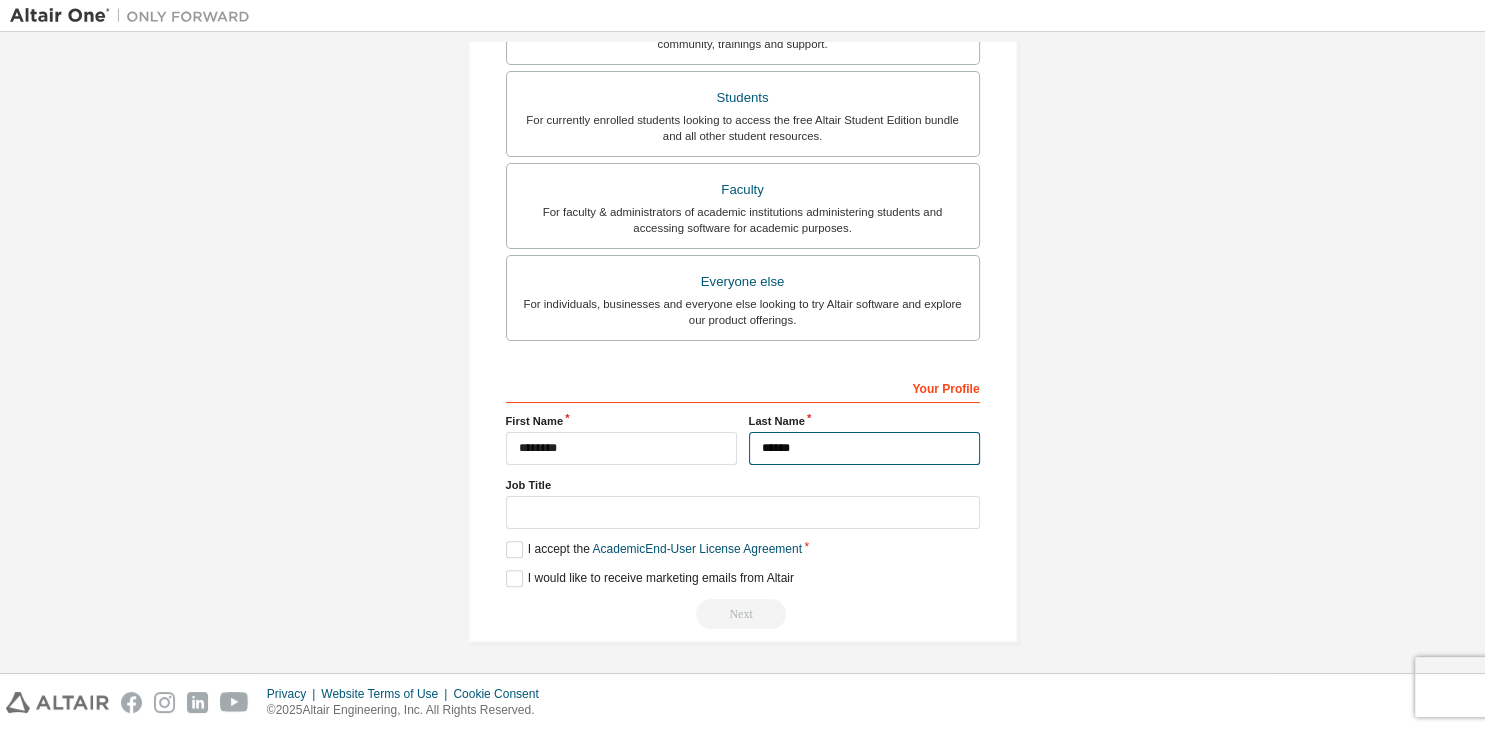 type on "******" 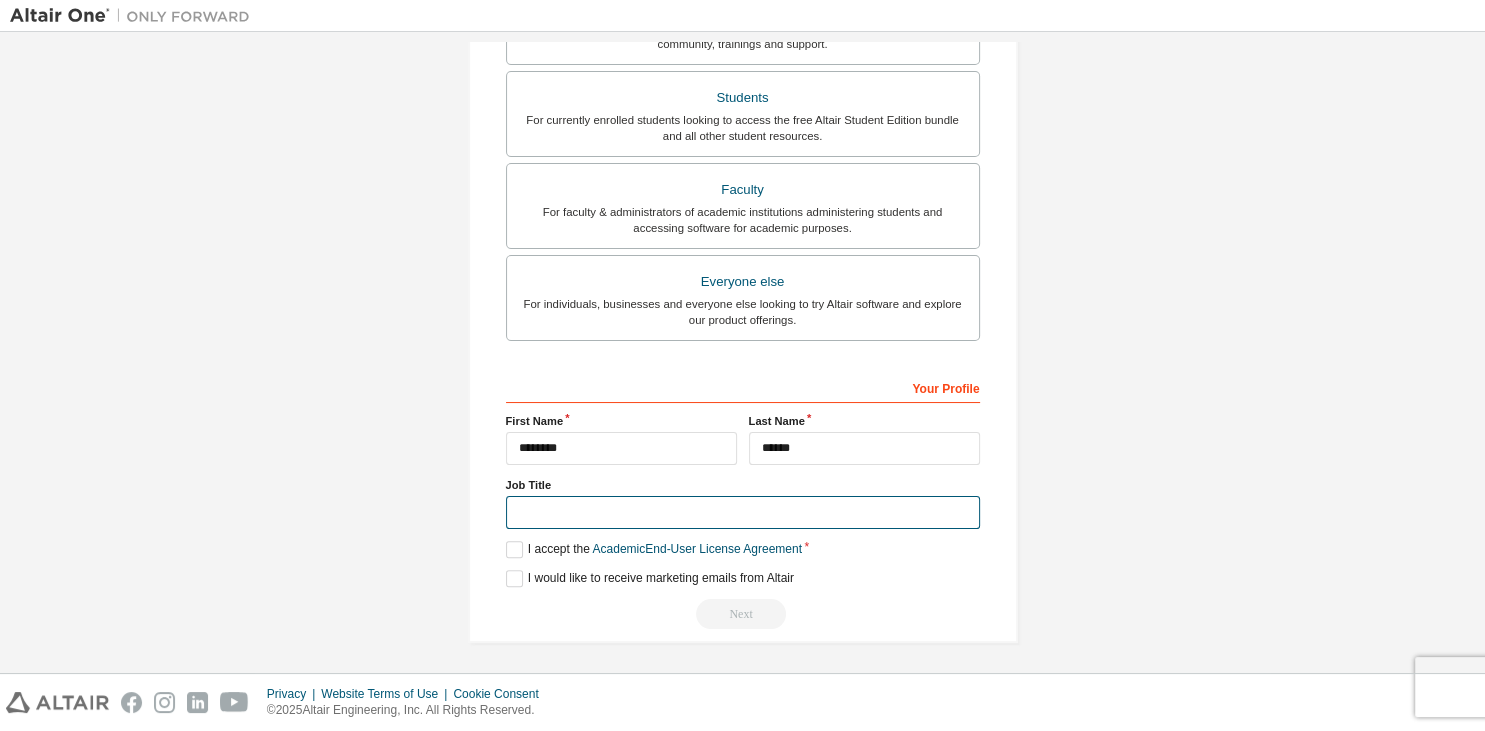click at bounding box center (743, 512) 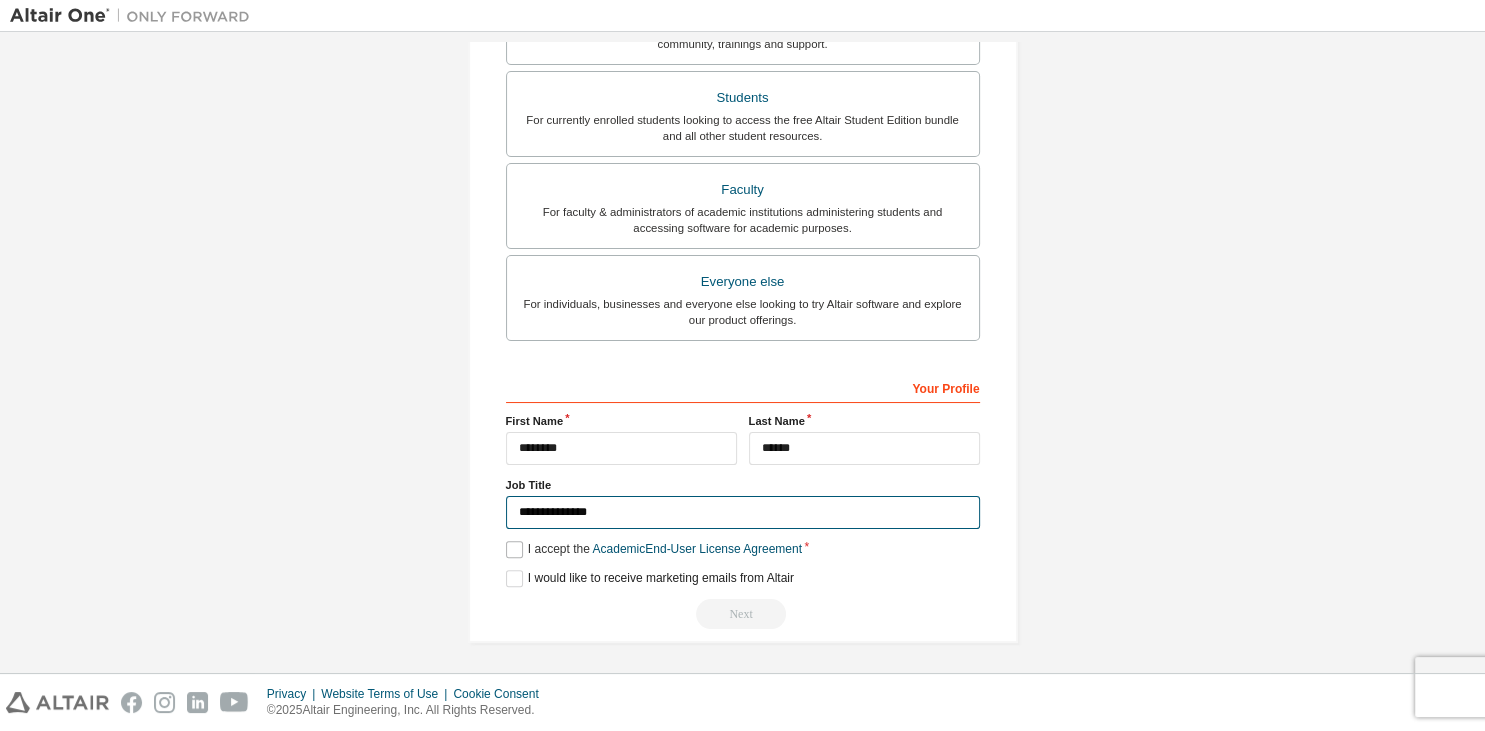 type on "**********" 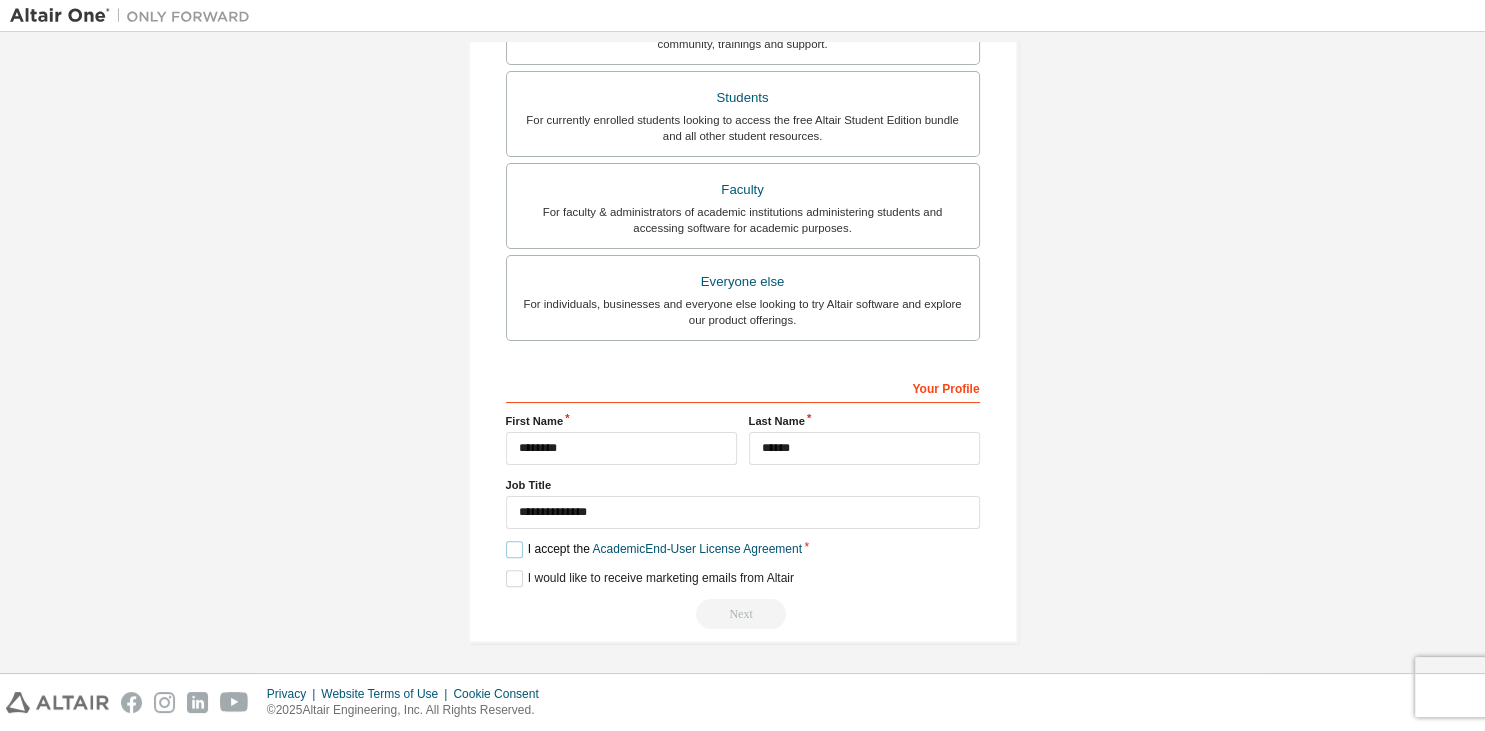 click on "I accept the   Academic   End-User License Agreement" at bounding box center [654, 549] 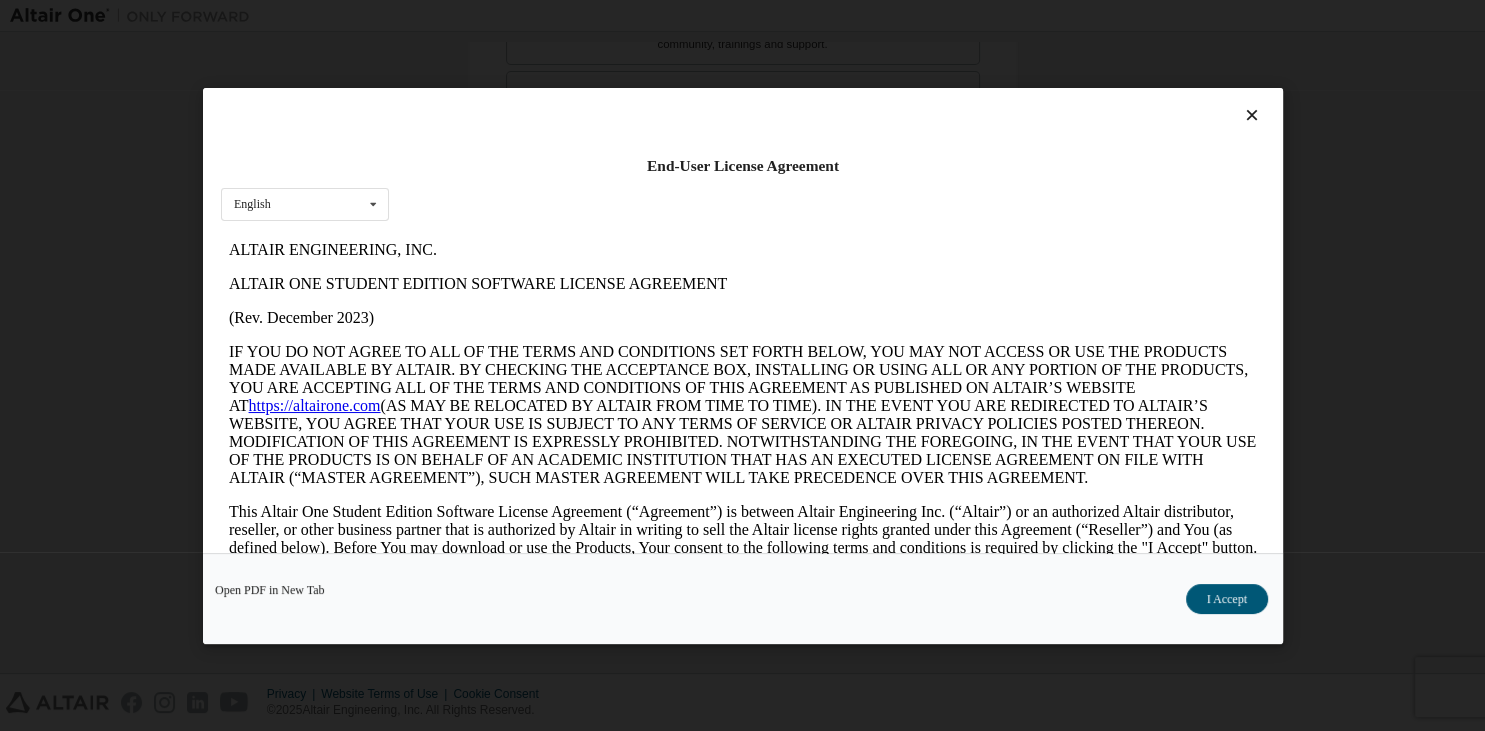 scroll, scrollTop: 0, scrollLeft: 0, axis: both 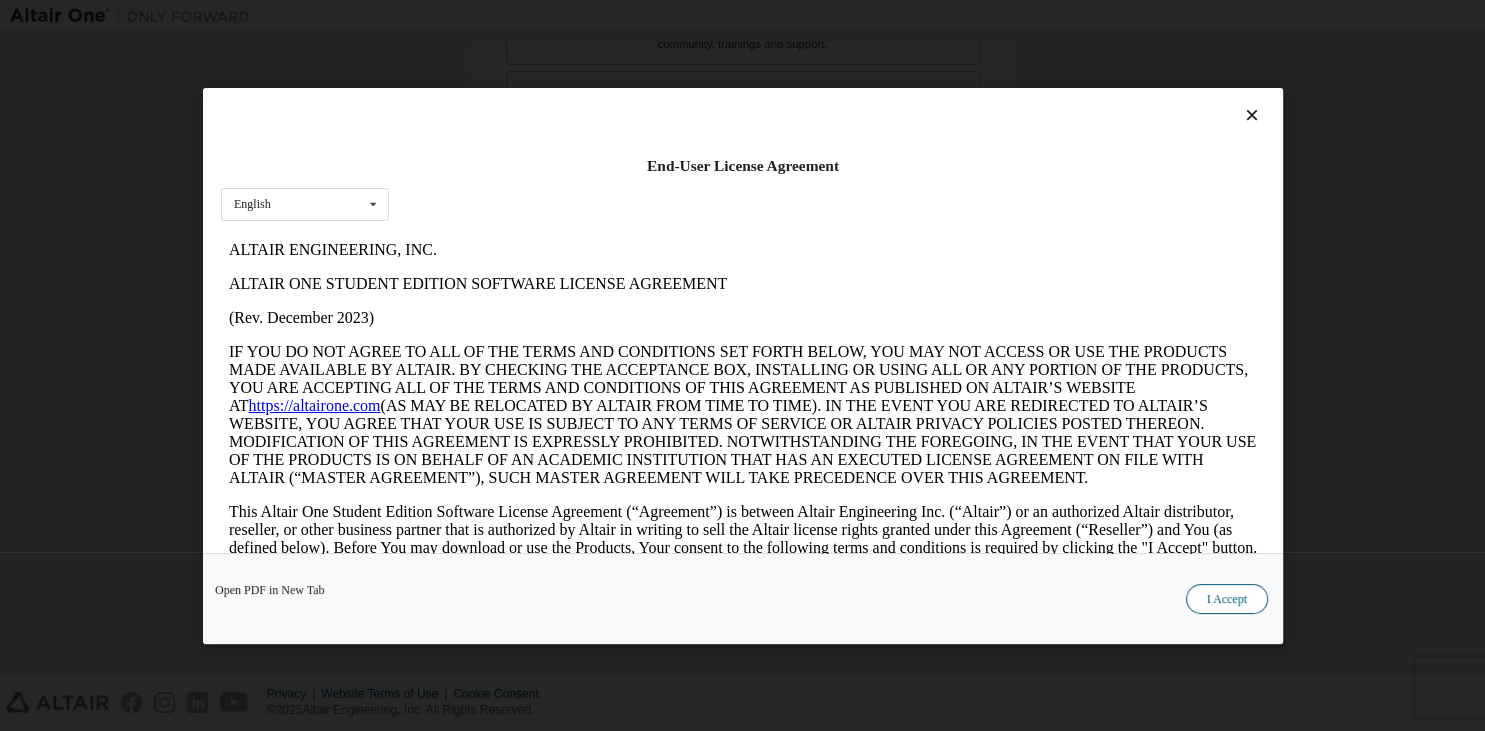 click on "I Accept" at bounding box center (1226, 598) 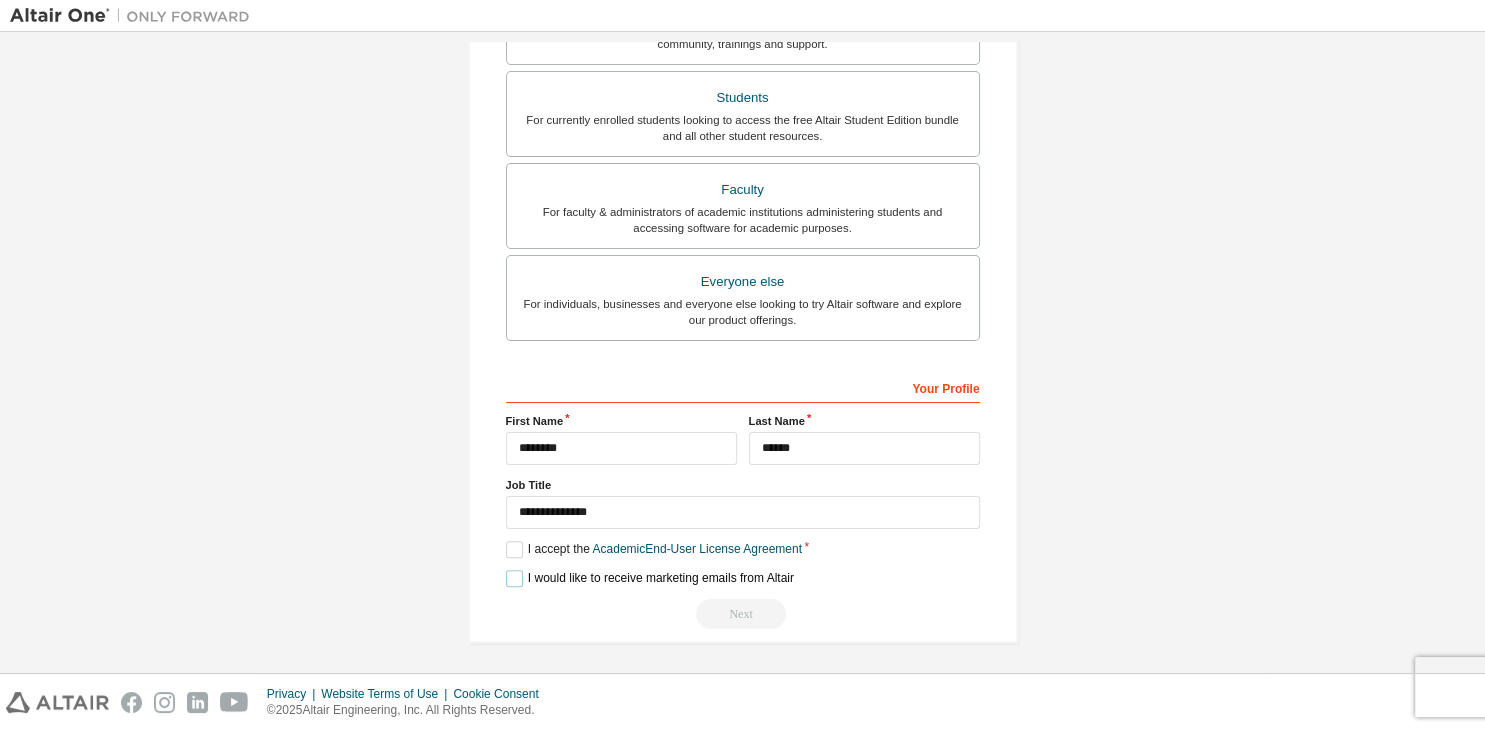 click on "I would like to receive marketing emails from Altair" at bounding box center [650, 578] 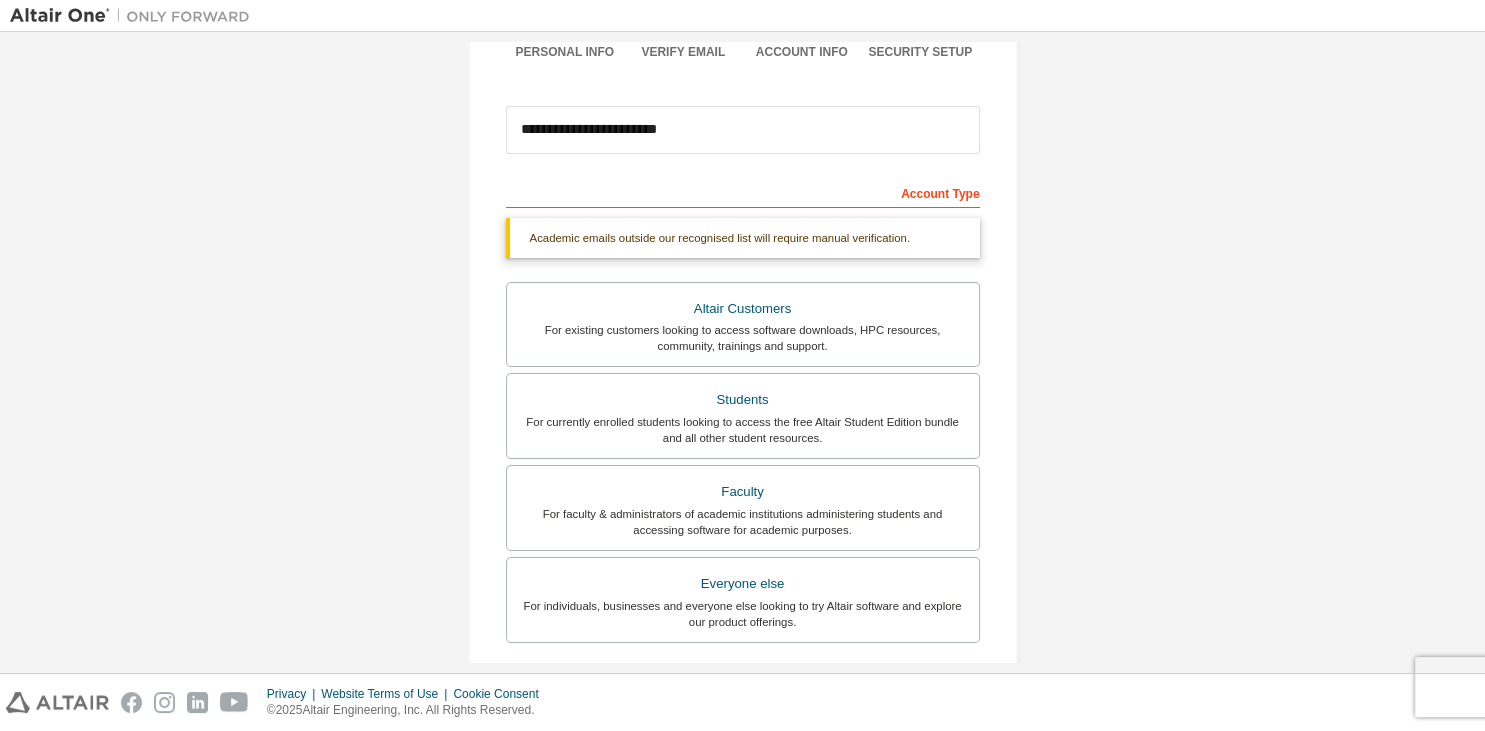 scroll, scrollTop: 88, scrollLeft: 0, axis: vertical 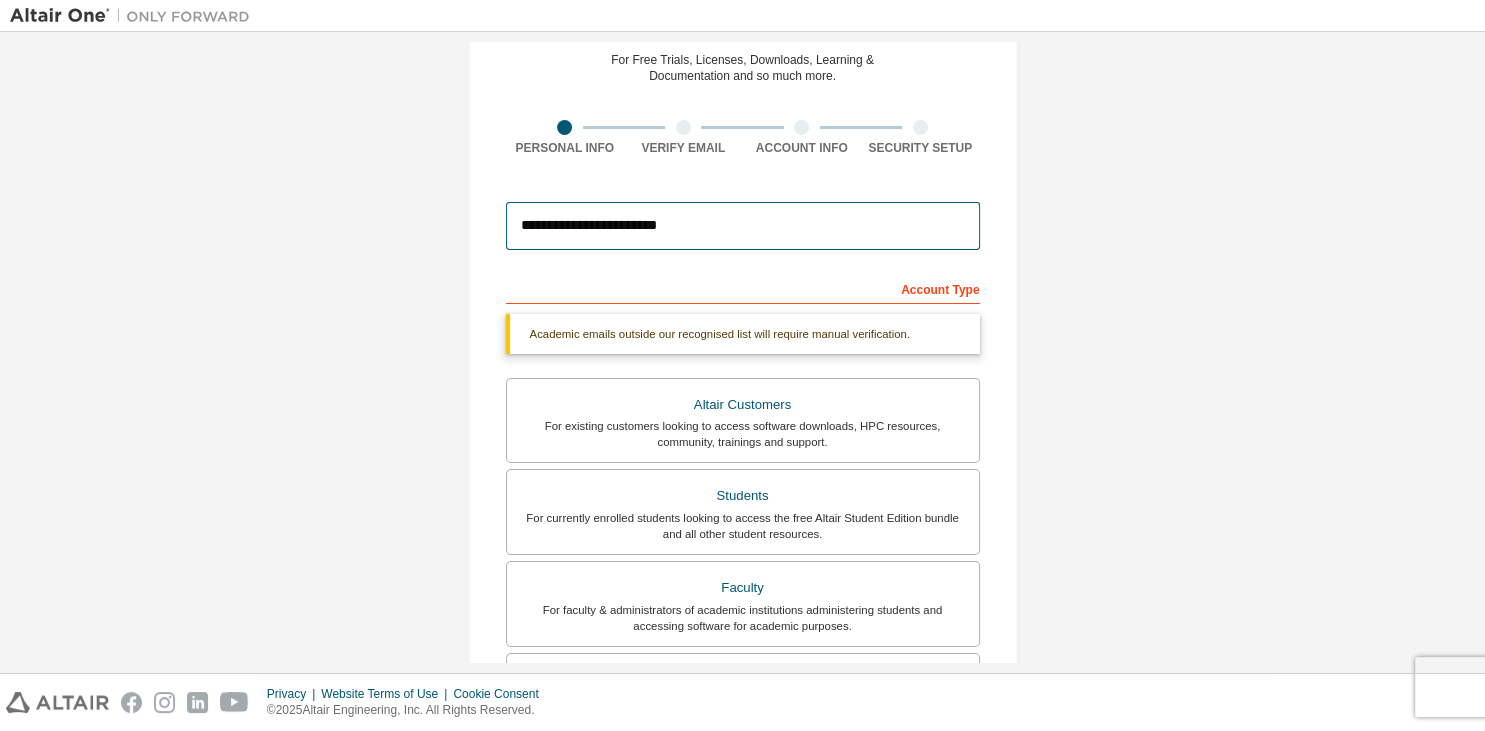 click on "**********" at bounding box center (743, 226) 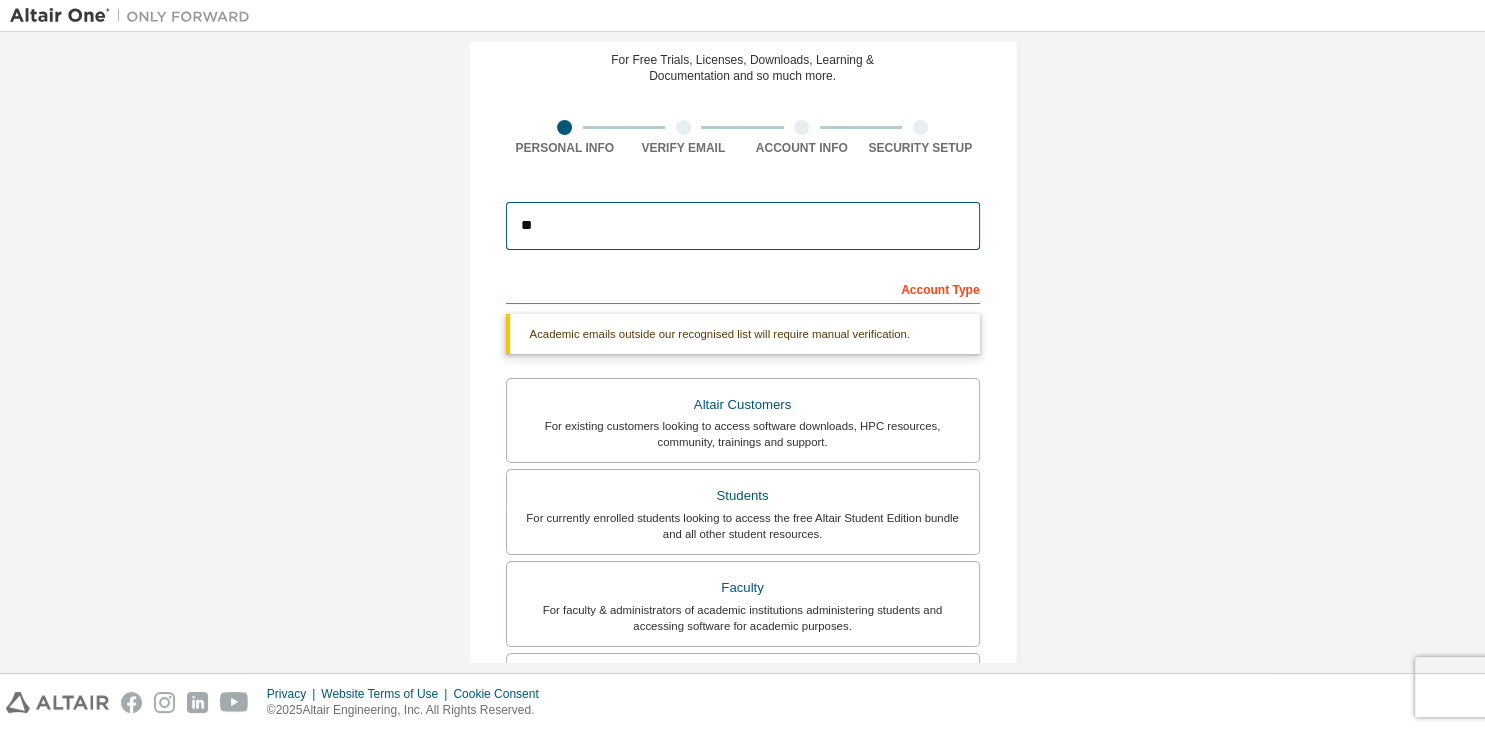 type on "*" 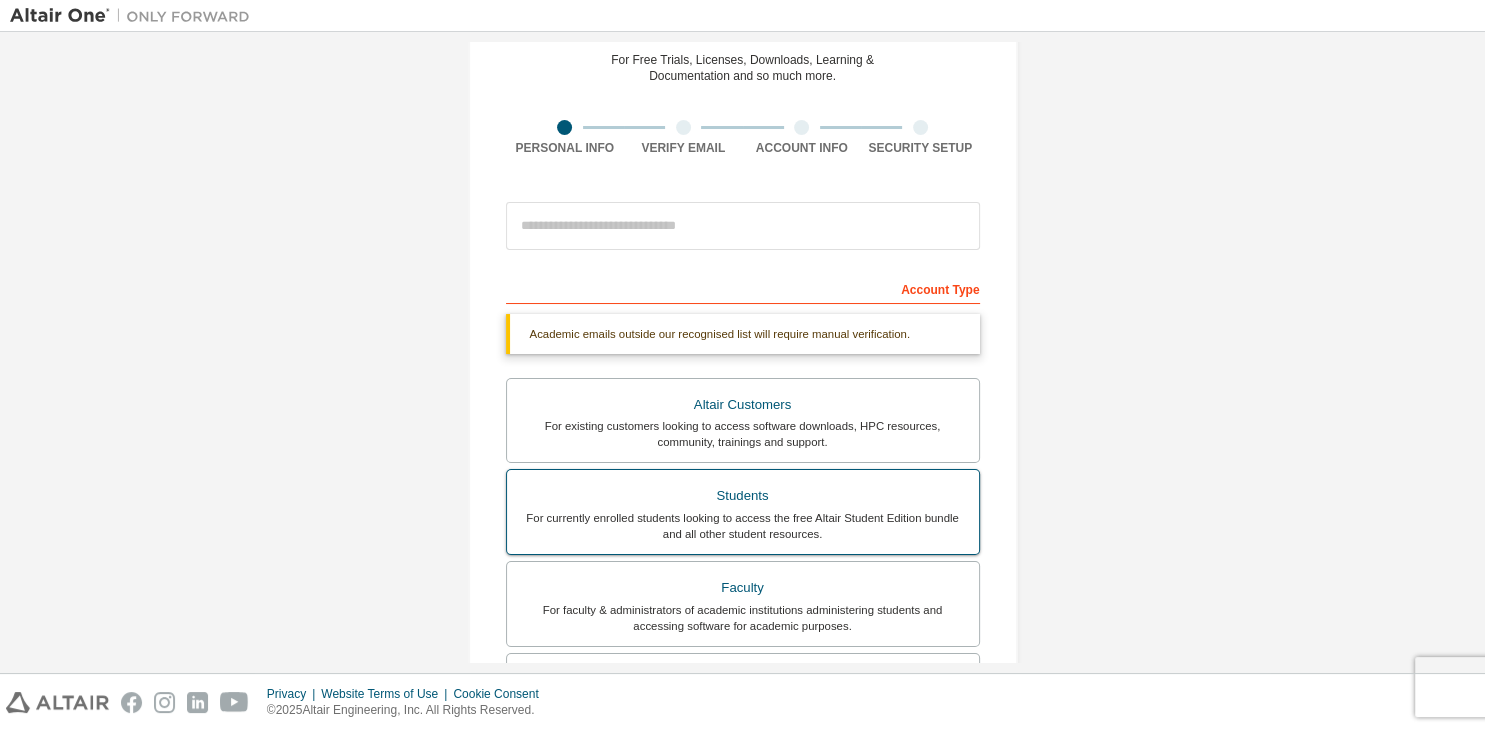 click on "Students" at bounding box center [743, 496] 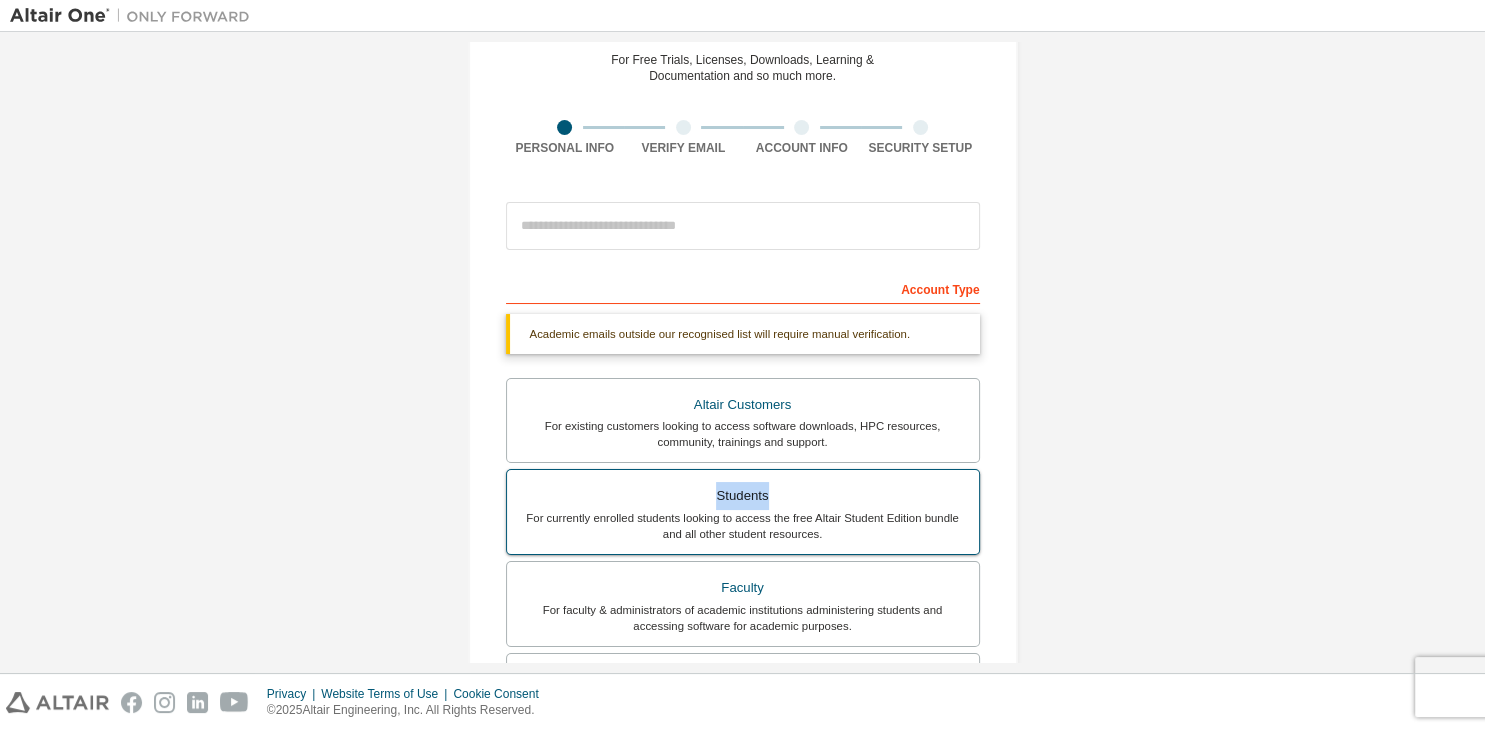 click on "Students" at bounding box center (743, 496) 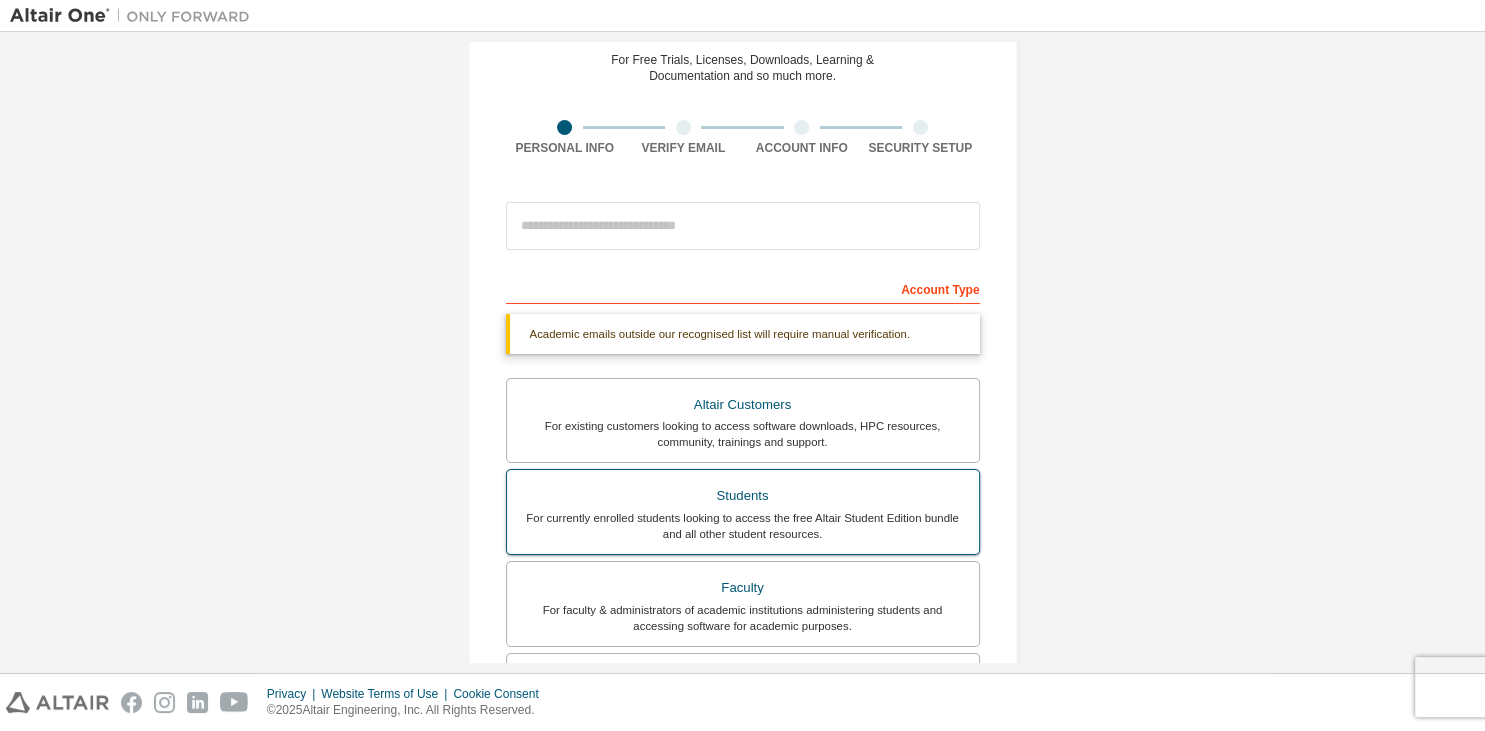 click on "Students" at bounding box center [743, 496] 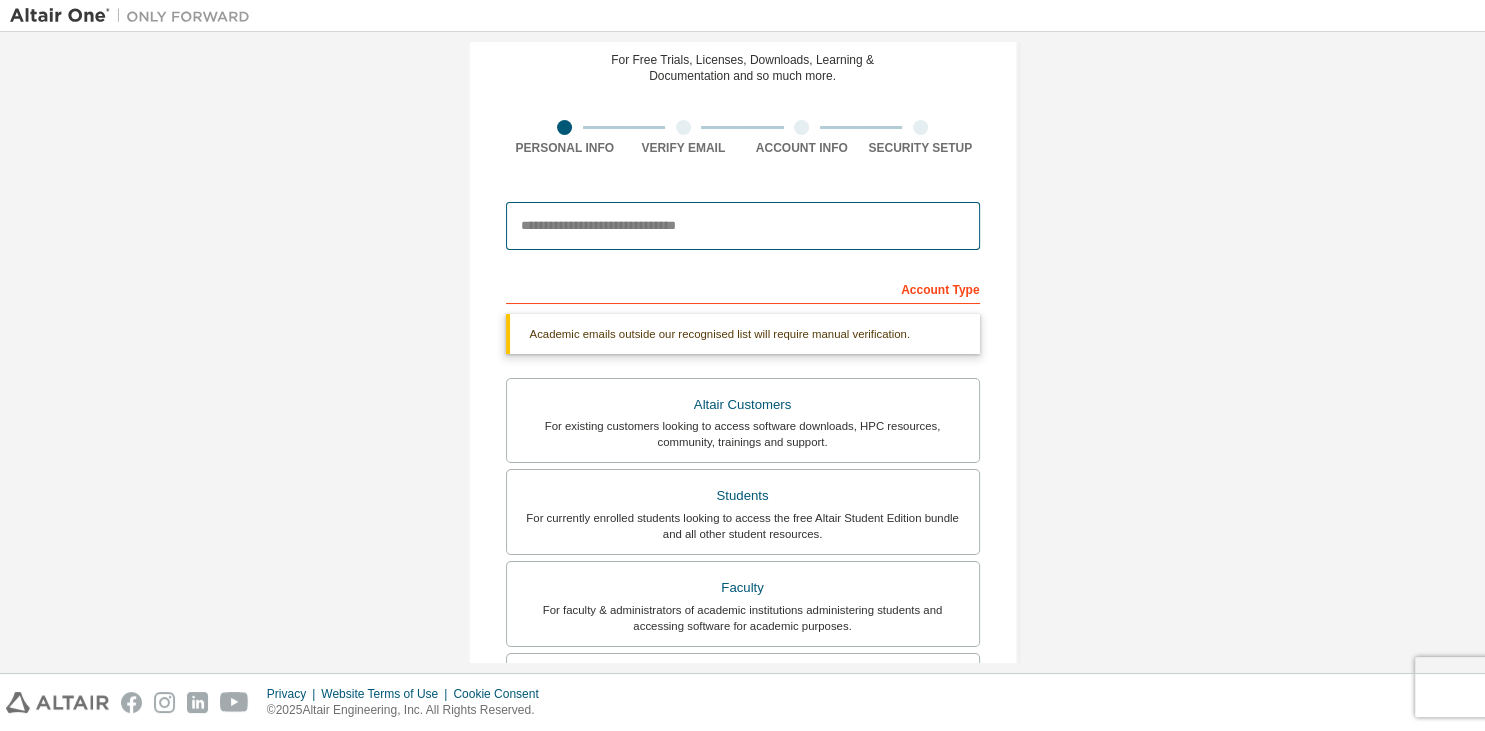 click at bounding box center [743, 226] 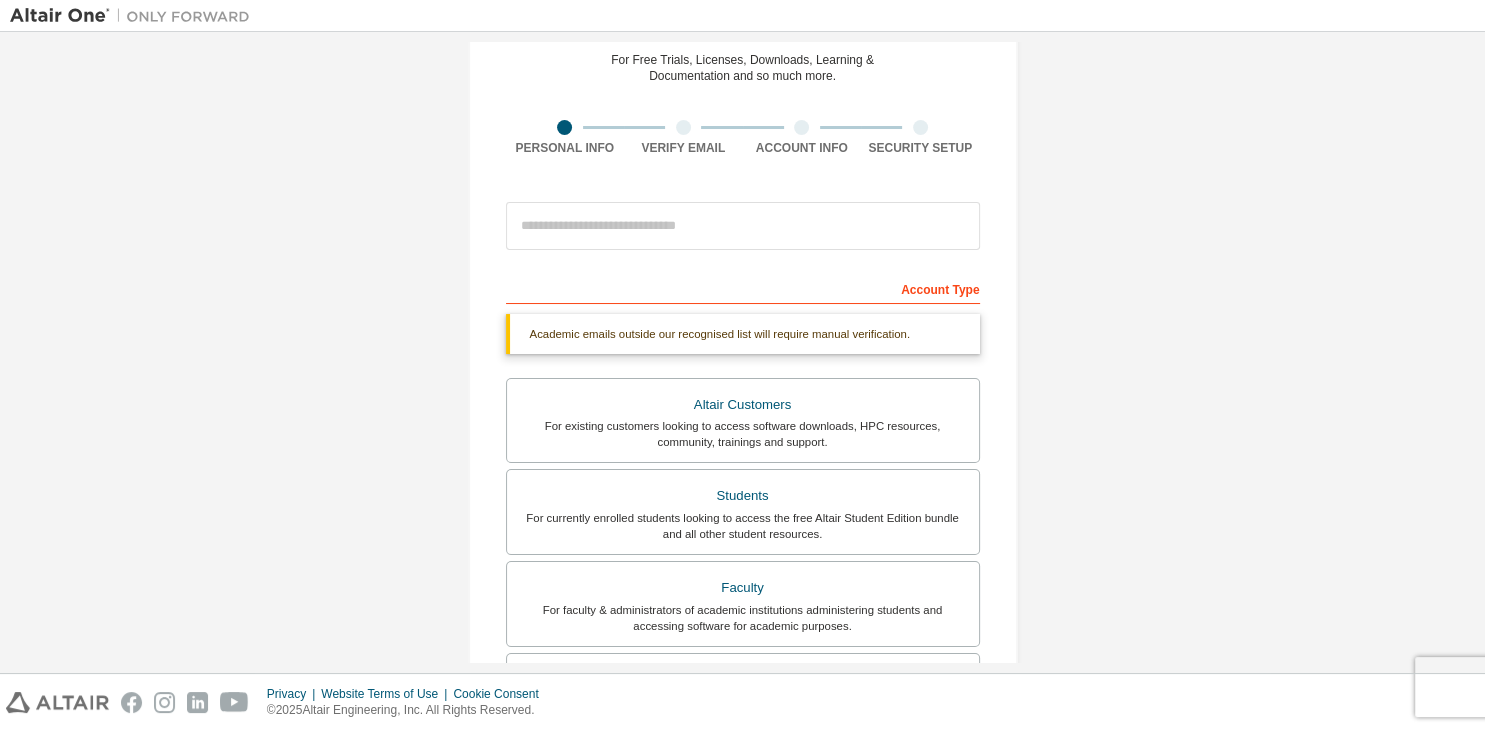 click at bounding box center (683, 127) 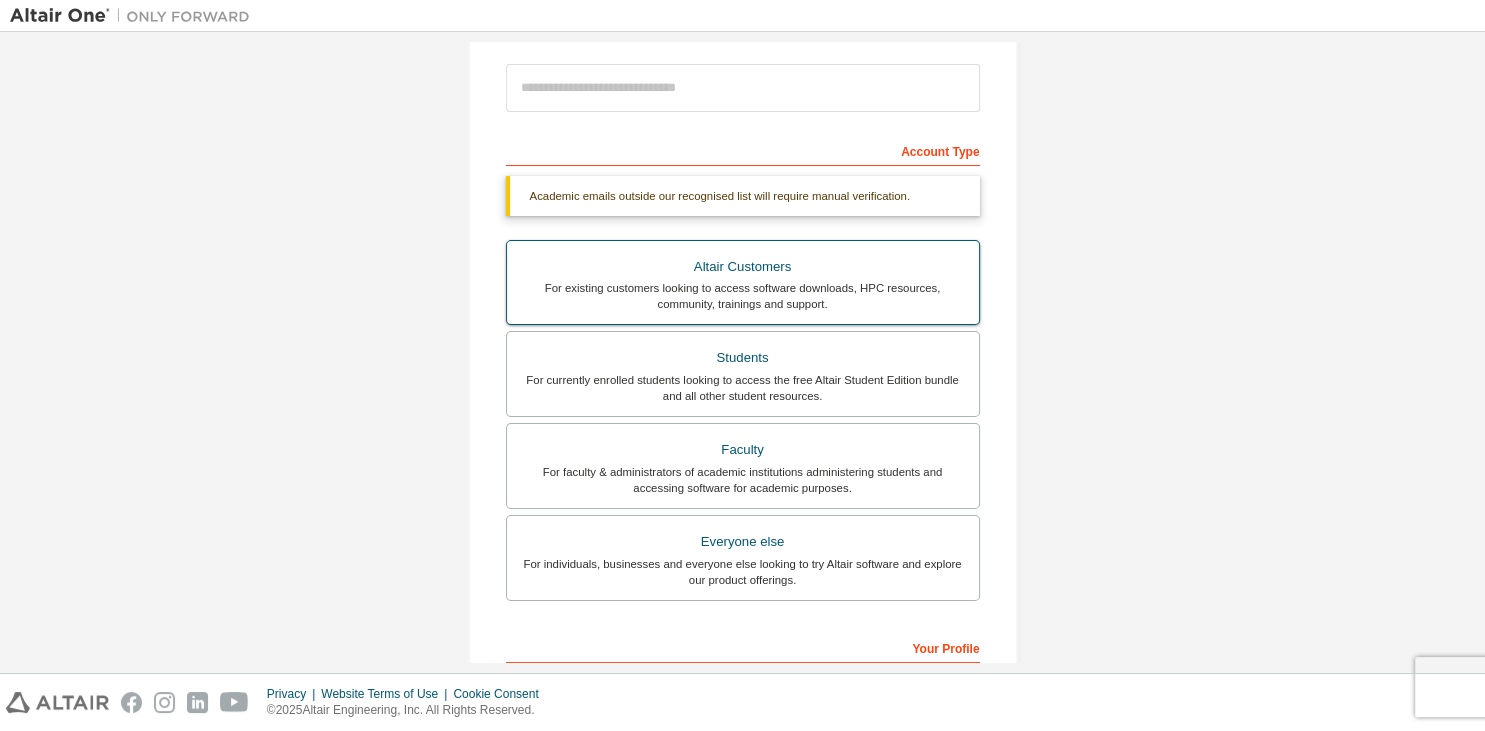 scroll, scrollTop: 233, scrollLeft: 0, axis: vertical 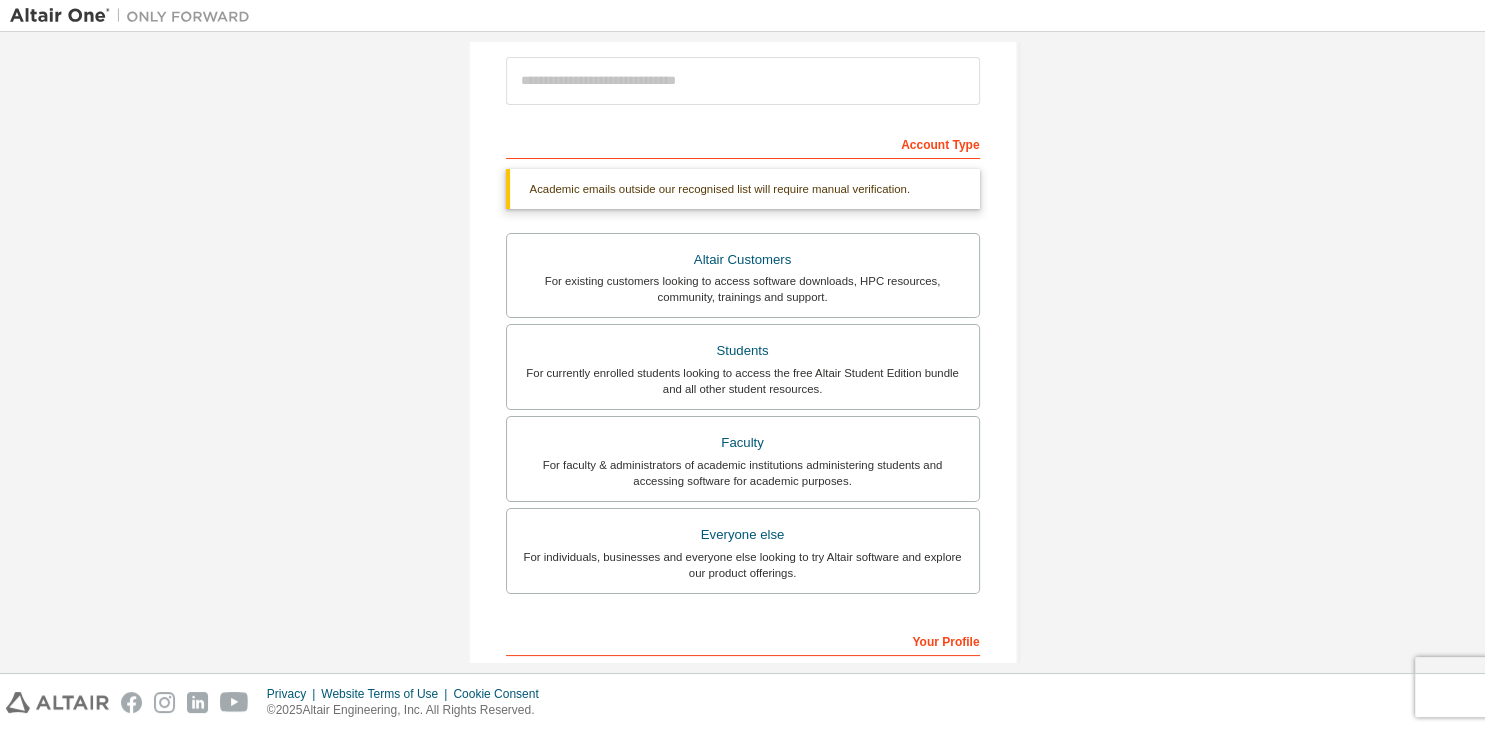 click on "Account Type" at bounding box center [743, 143] 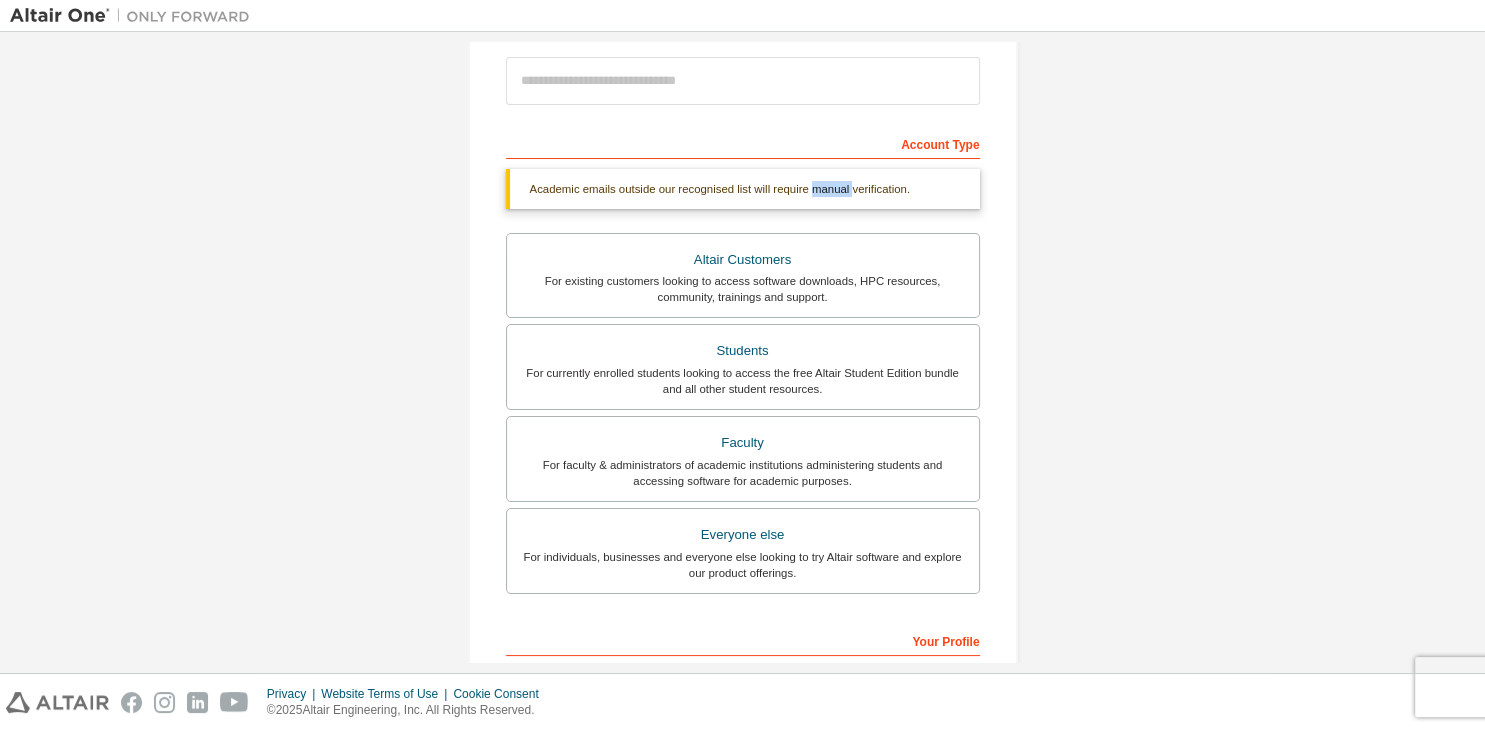 click on "Academic emails outside our recognised list will require manual verification." at bounding box center [743, 189] 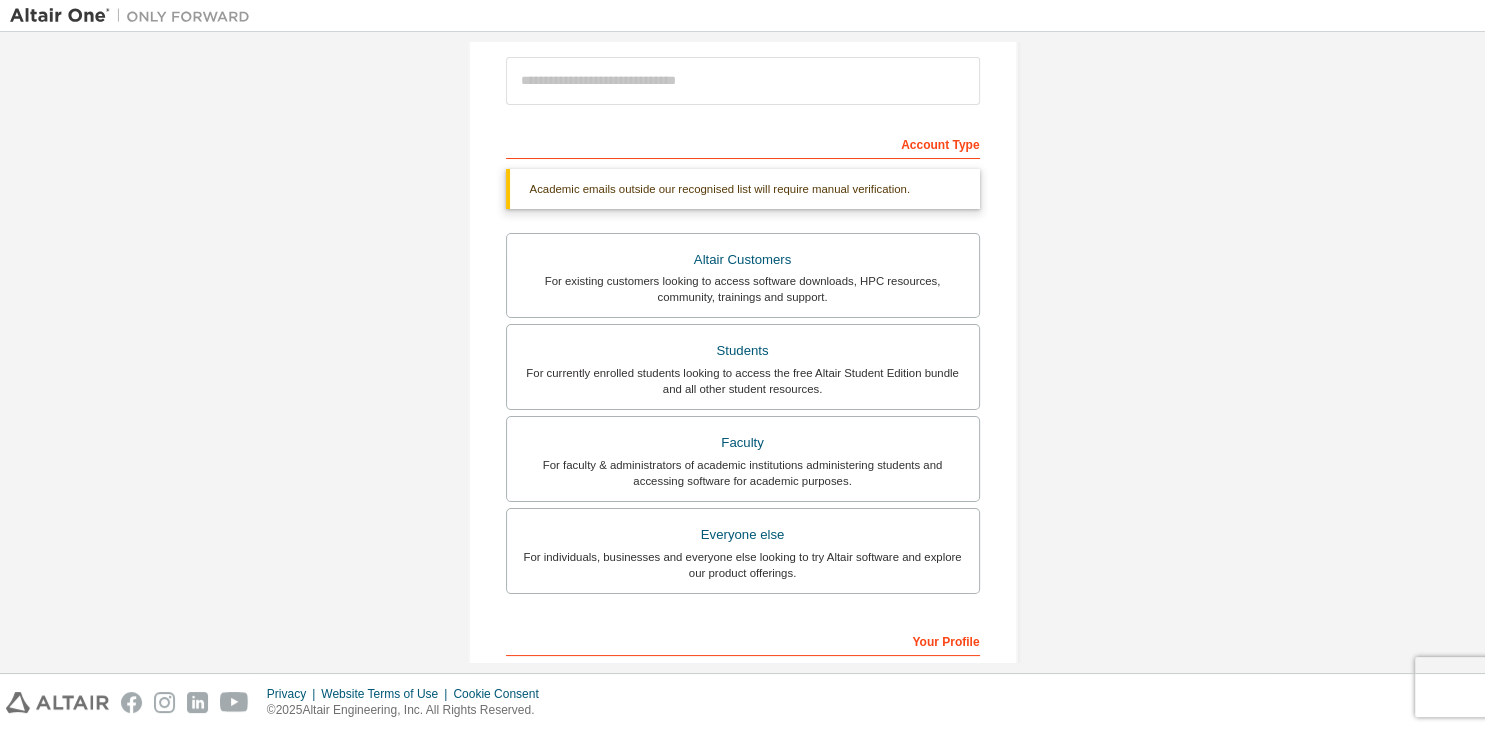 click on "Academic emails outside our recognised list will require manual verification." at bounding box center [743, 189] 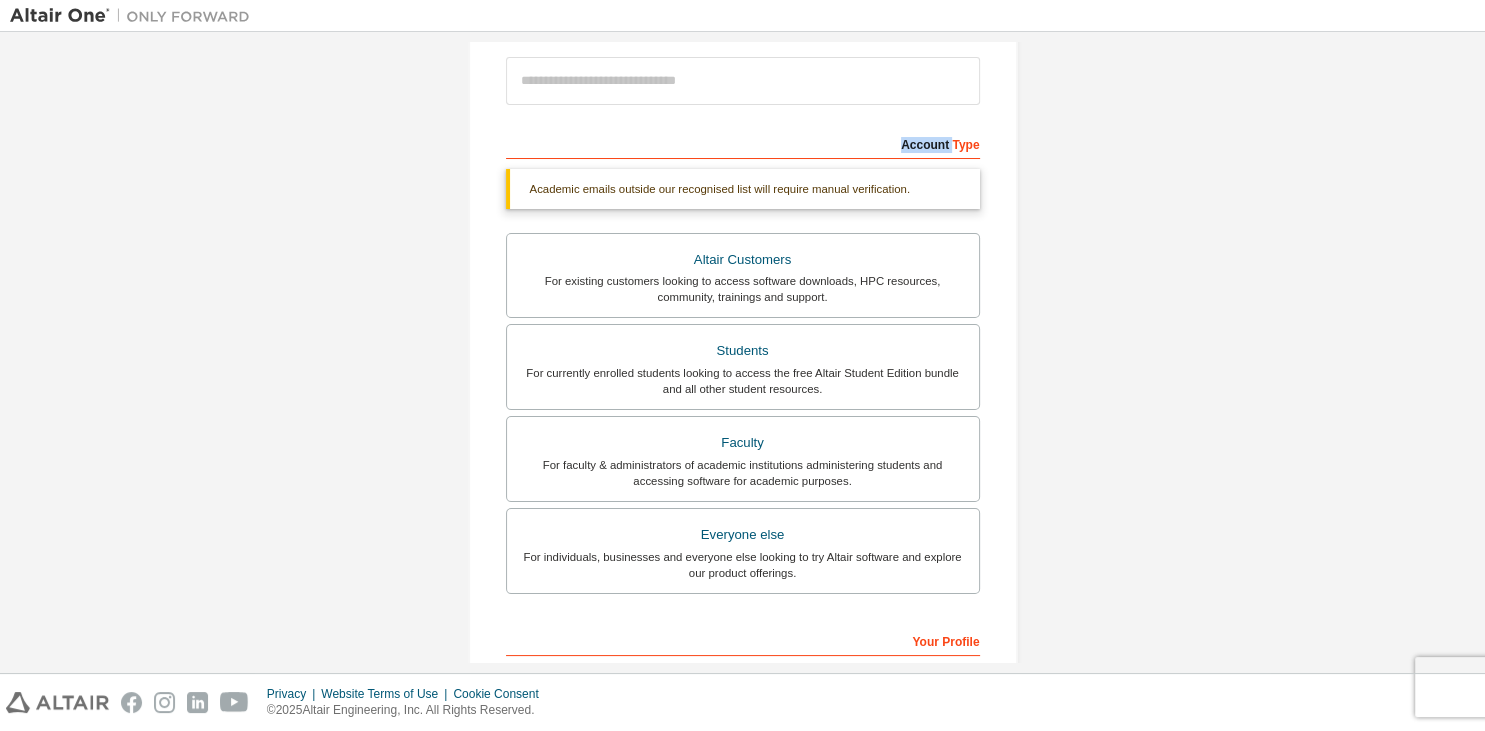 click on "This is a federated email. No need to register a new account. You should be able to login by using your company's SSO credentials. Email already exists. Please try to login instead. Account Type Academic emails outside our recognised list will require manual verification. You must enter a valid email address provided by your academic institution (e.g., [EMAIL]). What if I cannot get one? Altair Customers For existing customers looking to access software downloads, HPC resources, community, trainings and support. Students For currently enrolled students looking to access the free Altair Student Edition bundle and all other student resources. Faculty For faculty & administrators of academic institutions administering students and accessing software for academic purposes. Everyone else For individuals, businesses and everyone else looking to try Altair software and explore our product offerings. Your Profile [FIRST] [LAST] Job Title [JOB] I accept the" at bounding box center (743, 464) 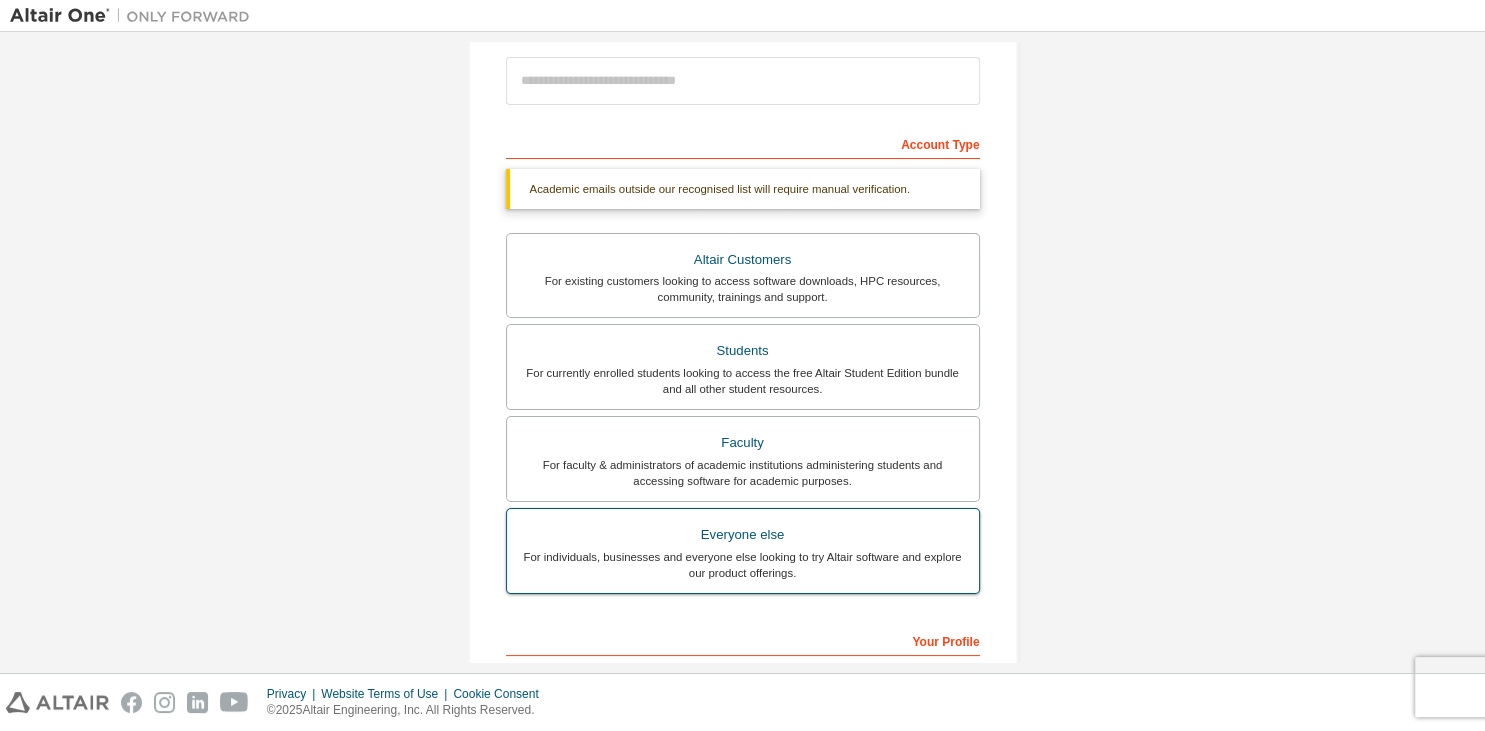 click on "Everyone else" at bounding box center (743, 535) 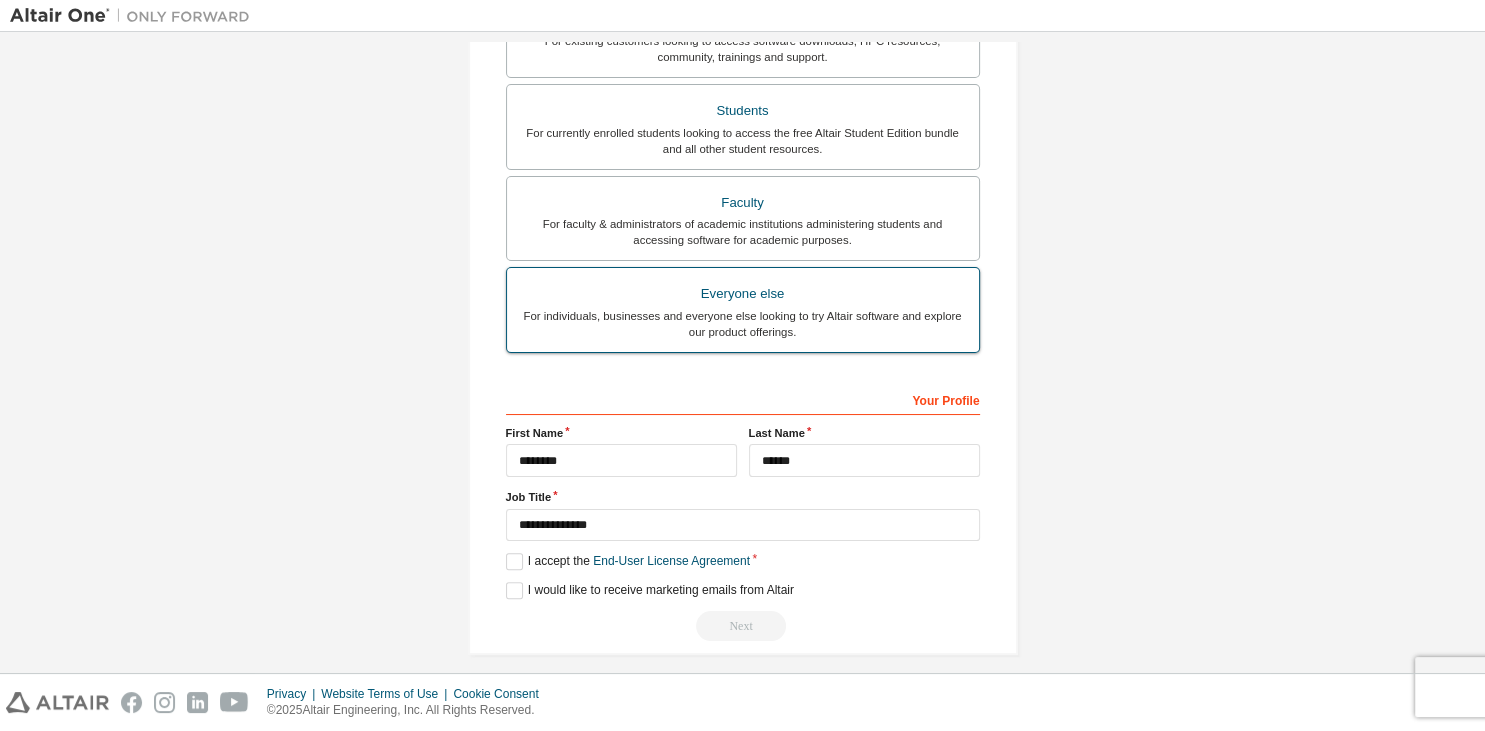 scroll, scrollTop: 434, scrollLeft: 0, axis: vertical 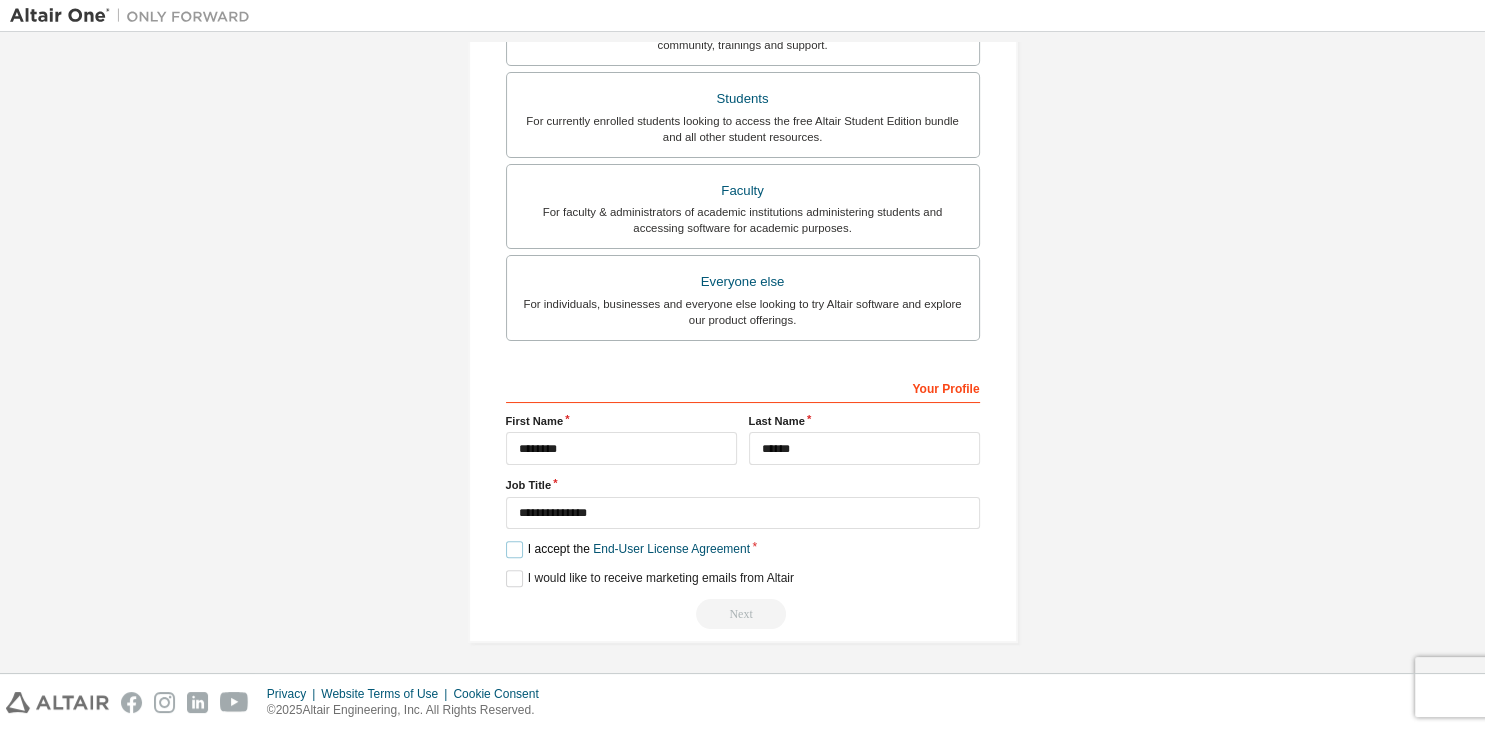 click on "I accept the    End-User License Agreement" at bounding box center [628, 549] 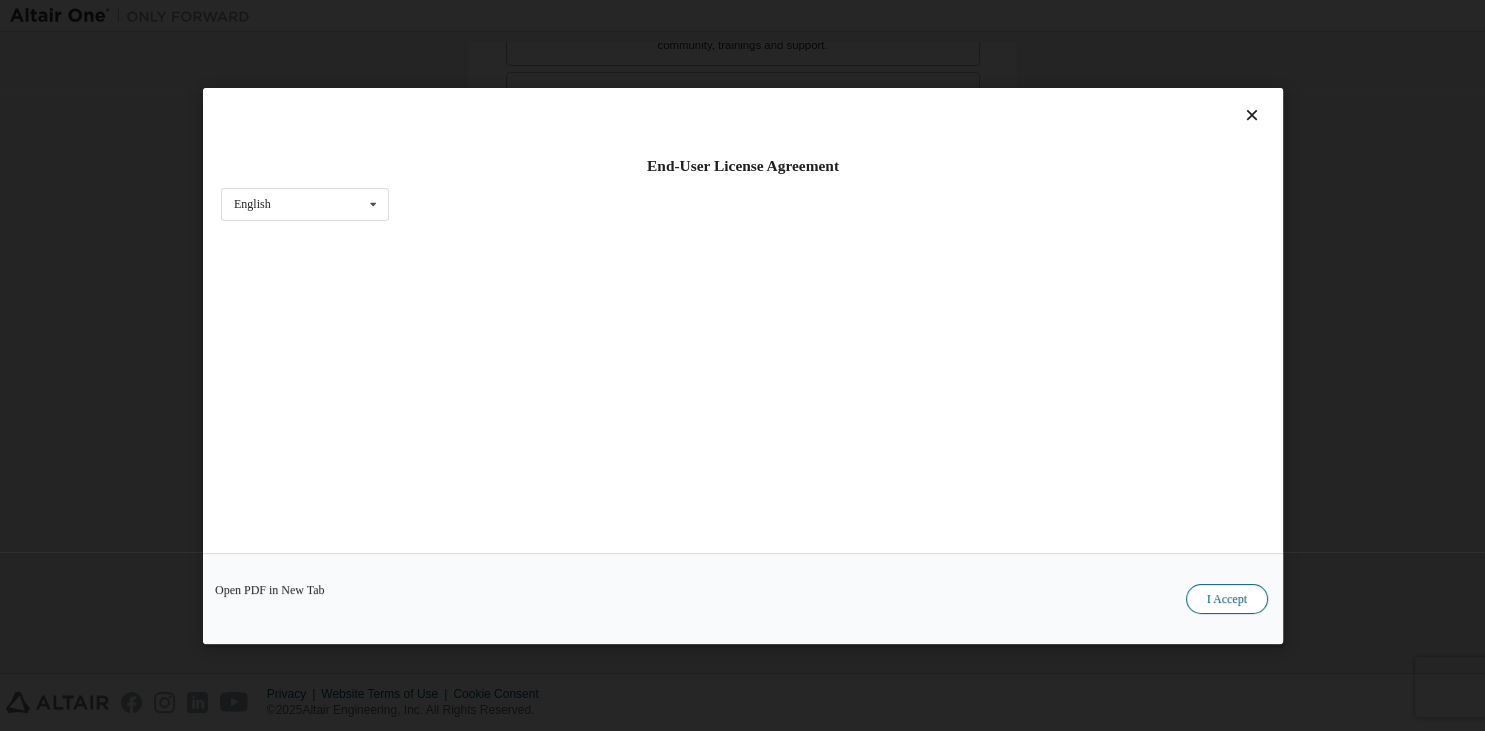 click on "I Accept" at bounding box center (1226, 598) 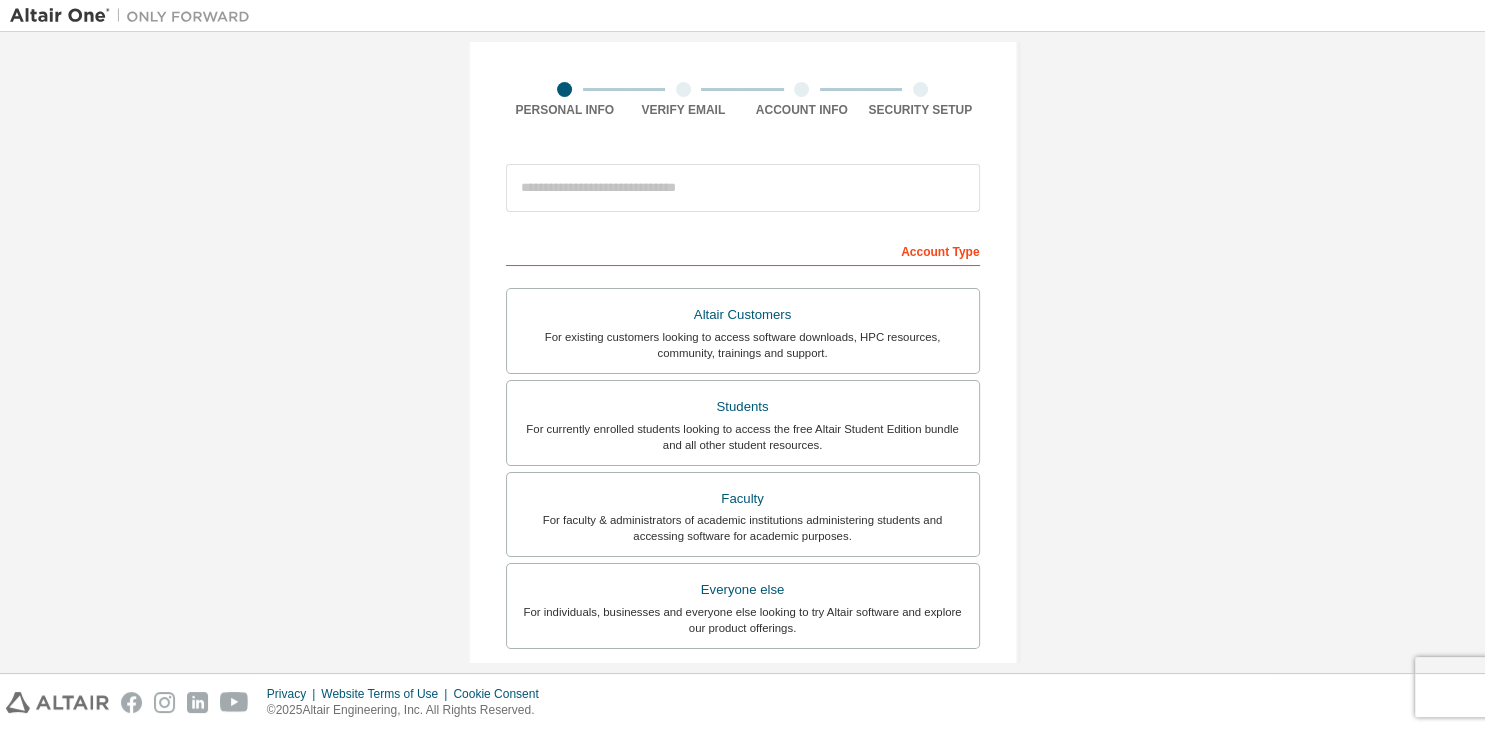 scroll, scrollTop: 125, scrollLeft: 0, axis: vertical 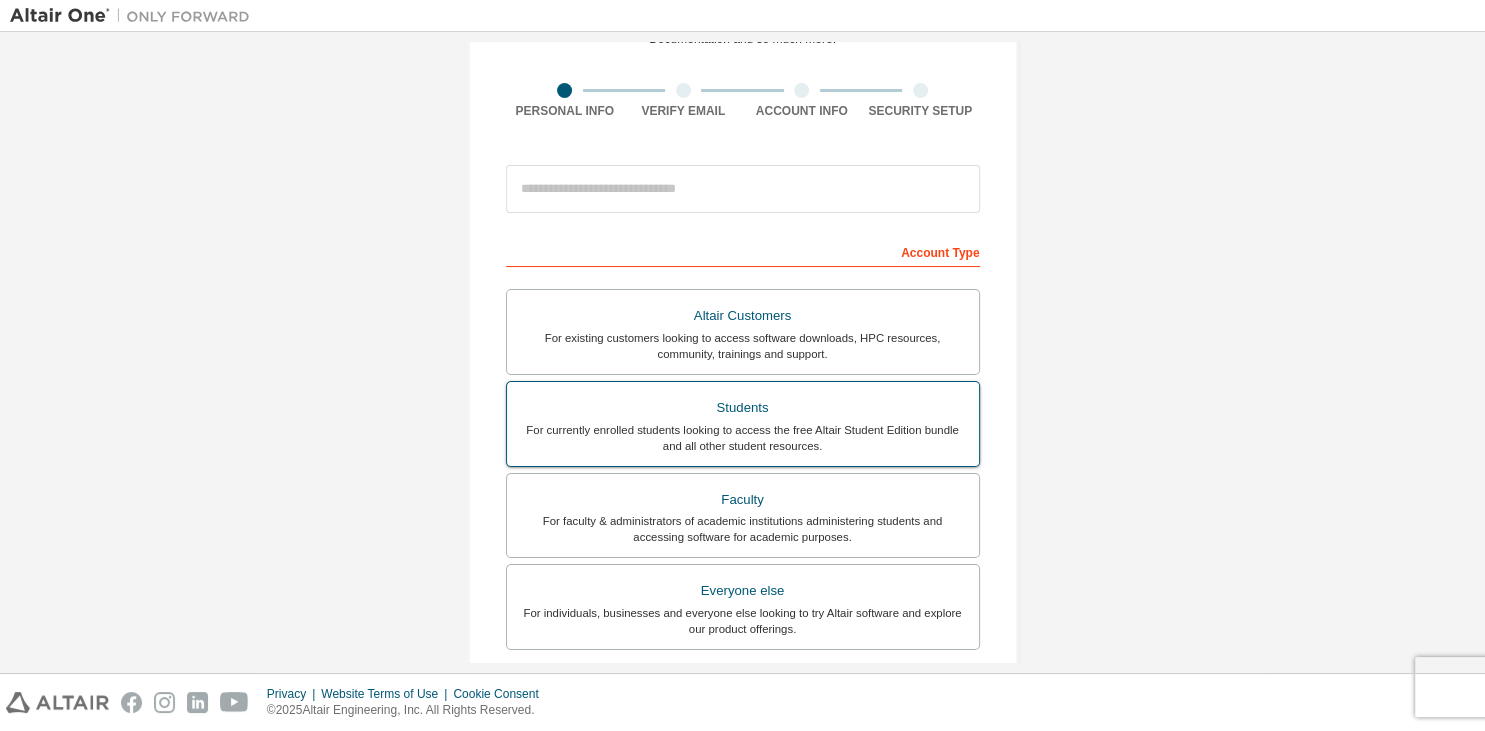 click on "For currently enrolled students looking to access the free Altair Student Edition bundle and all other student resources." at bounding box center (743, 438) 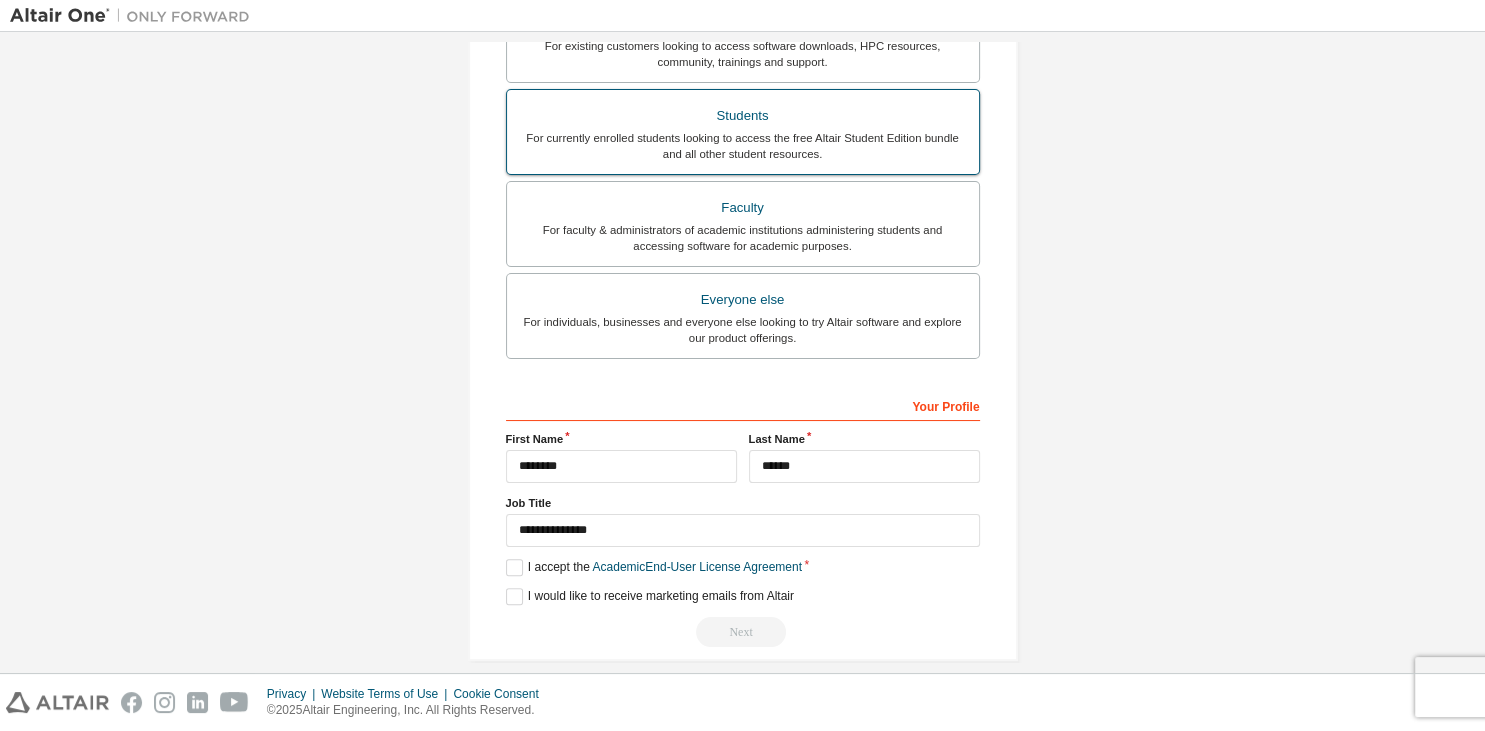 scroll, scrollTop: 486, scrollLeft: 0, axis: vertical 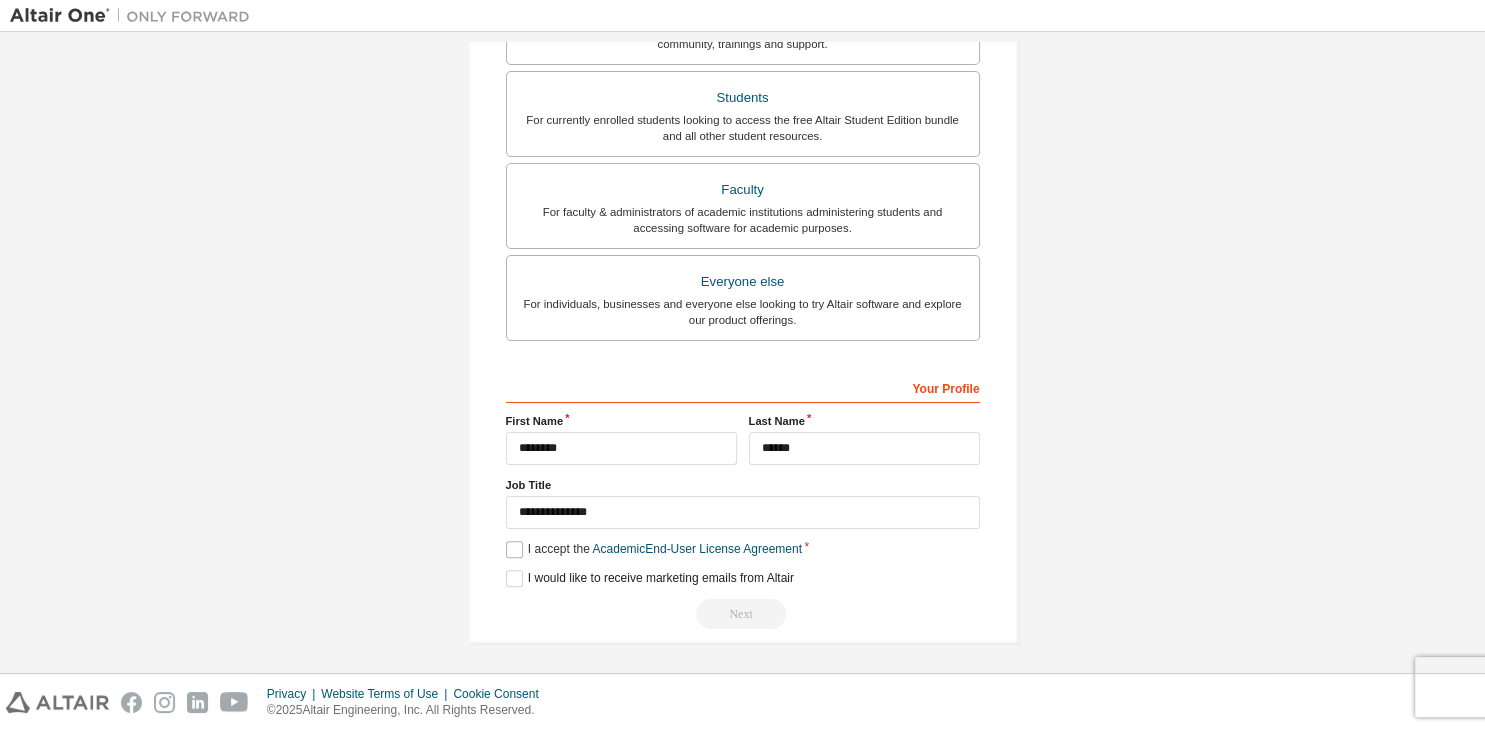 click on "**********" at bounding box center (743, 500) 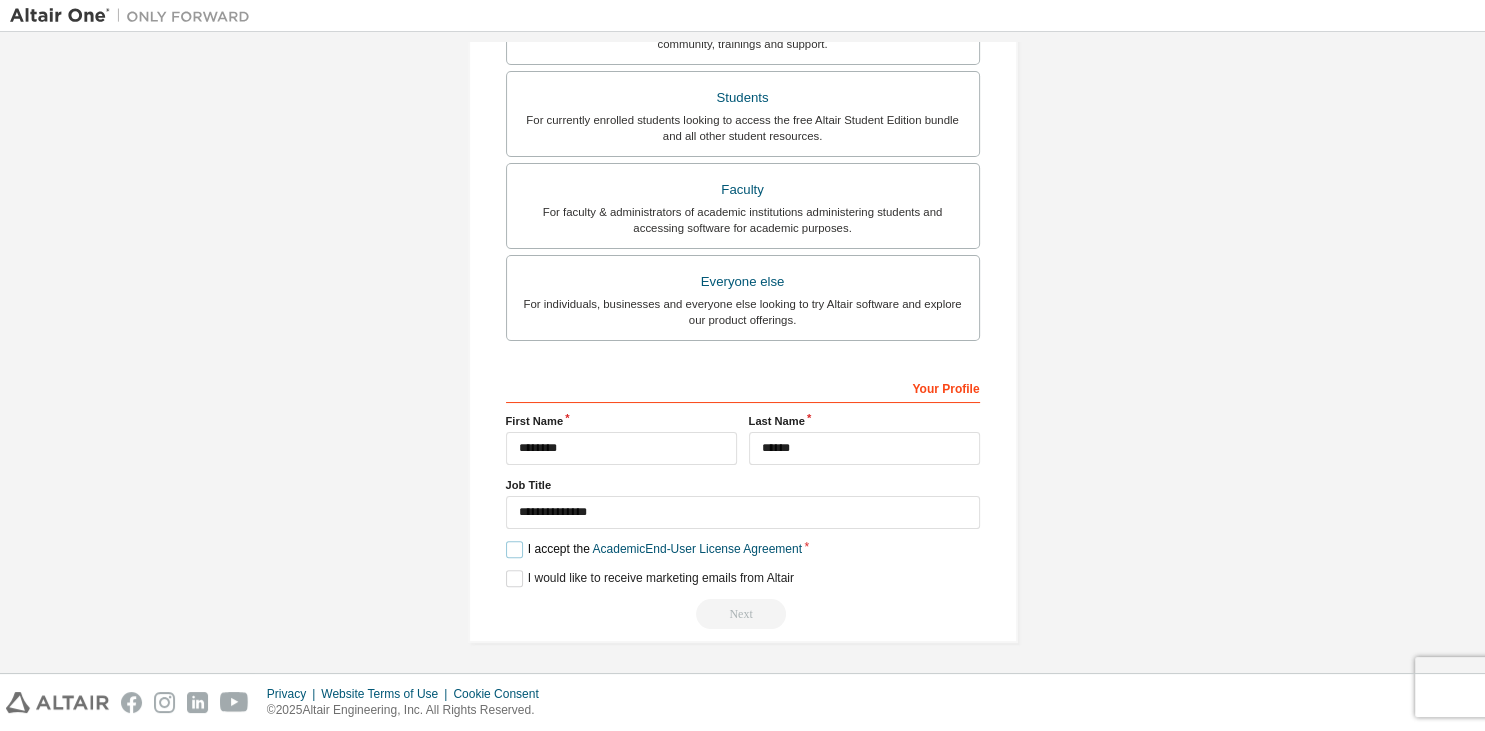 click on "I accept the   Academic   End-User License Agreement" at bounding box center [654, 549] 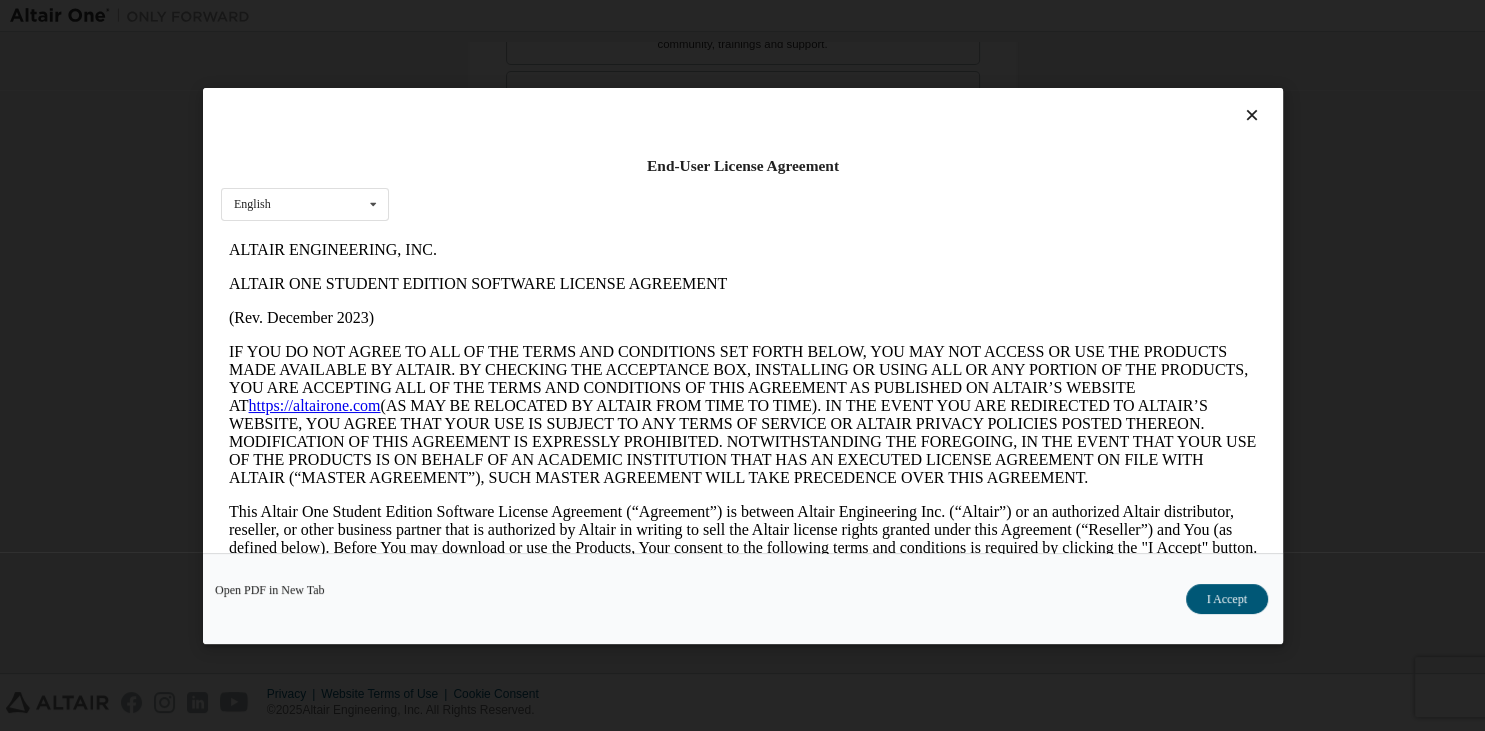 scroll, scrollTop: 0, scrollLeft: 0, axis: both 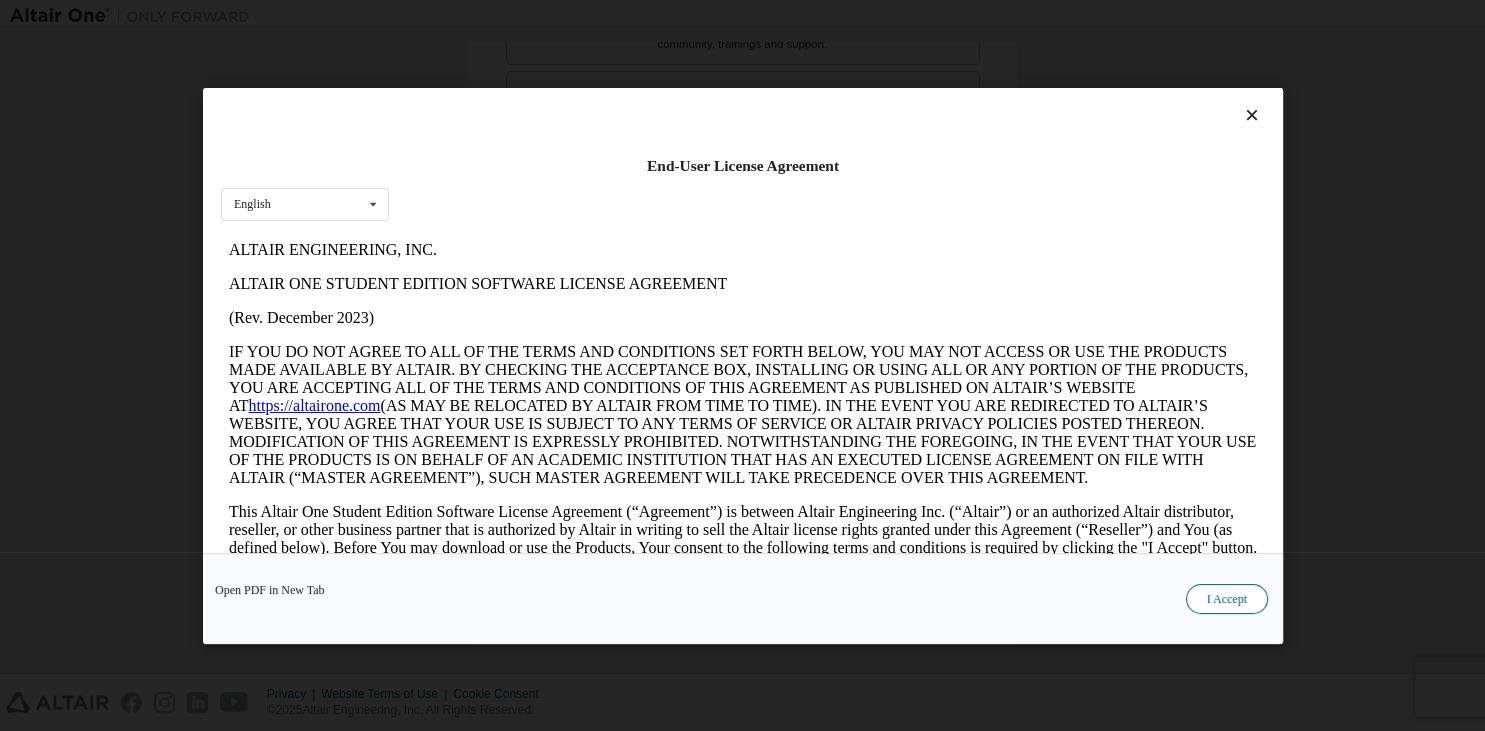 click on "I Accept" at bounding box center (1226, 598) 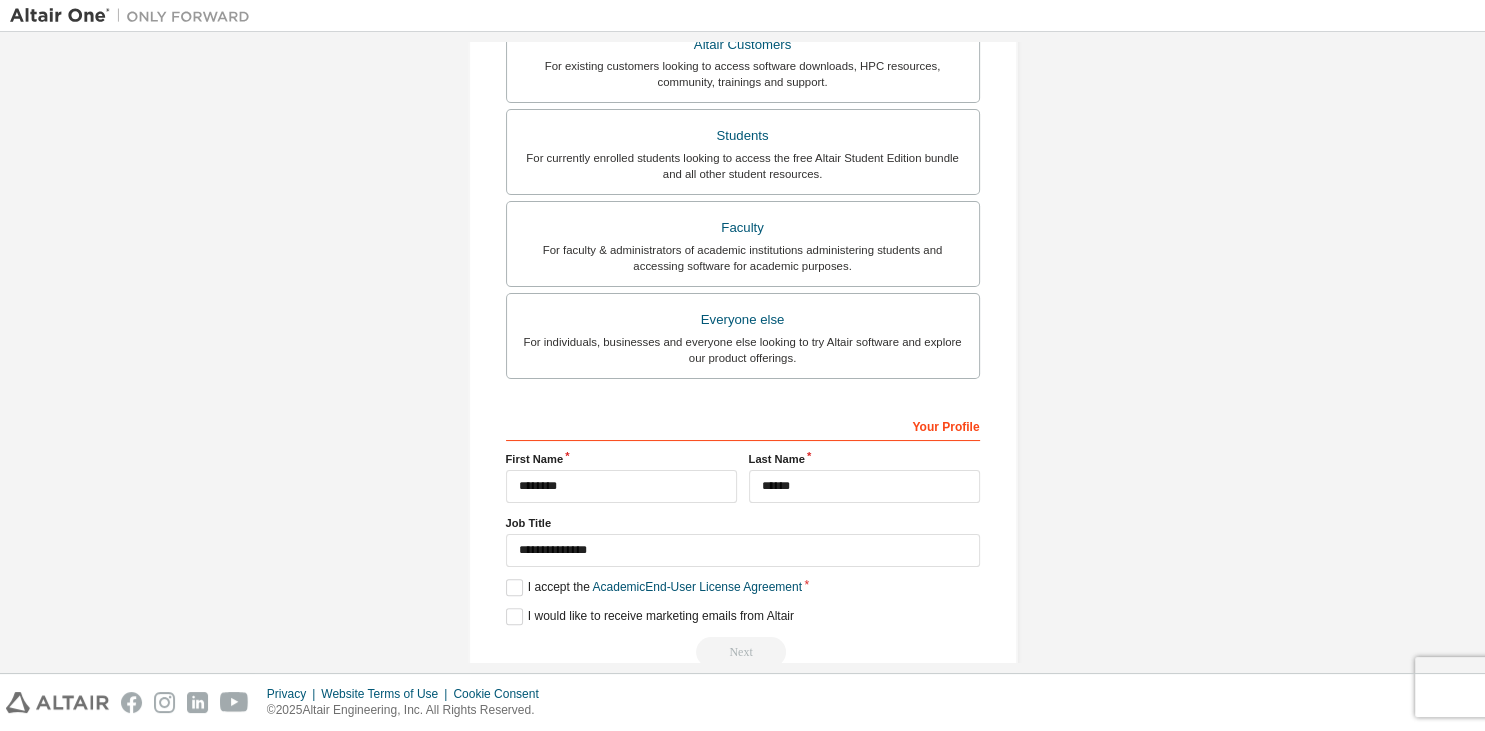 scroll, scrollTop: 486, scrollLeft: 0, axis: vertical 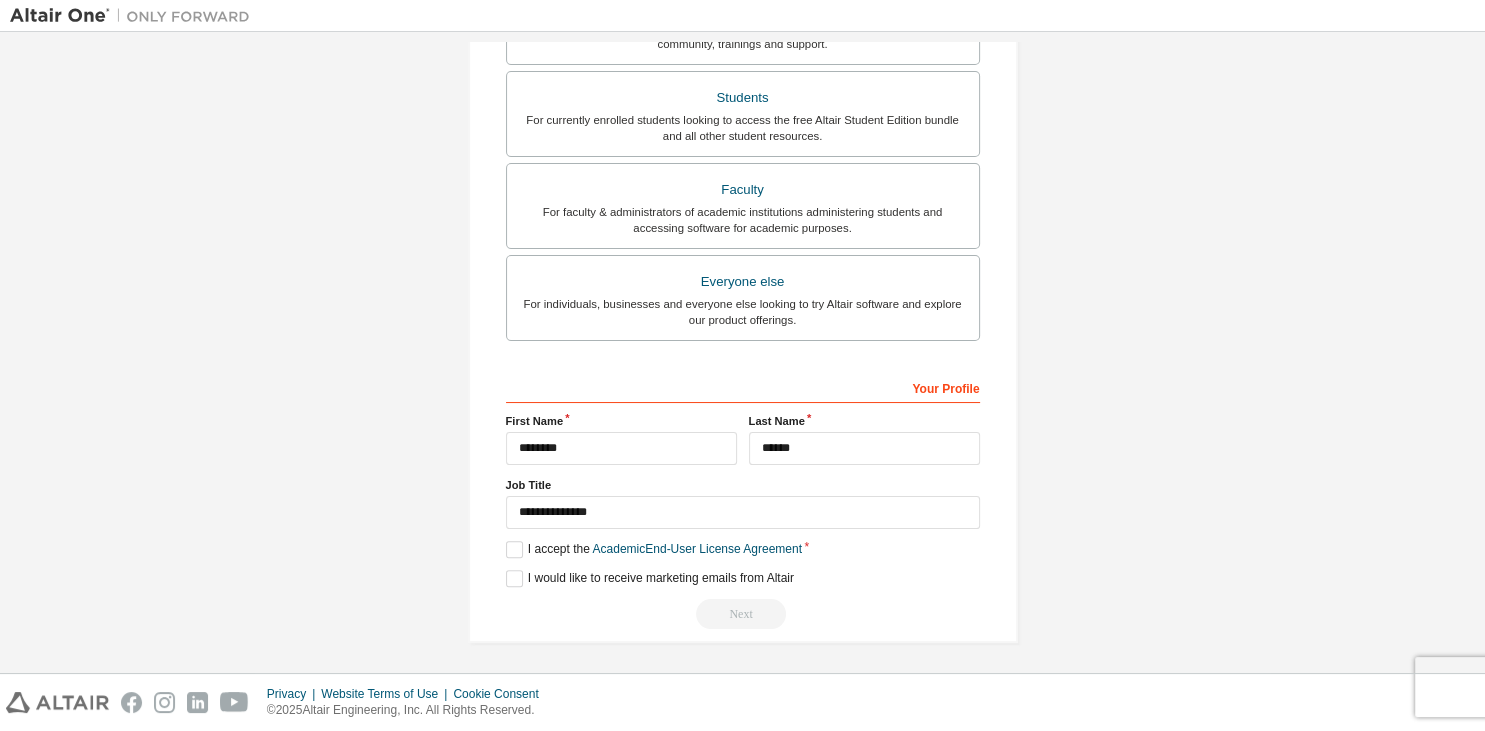 click on "Next" at bounding box center (743, 614) 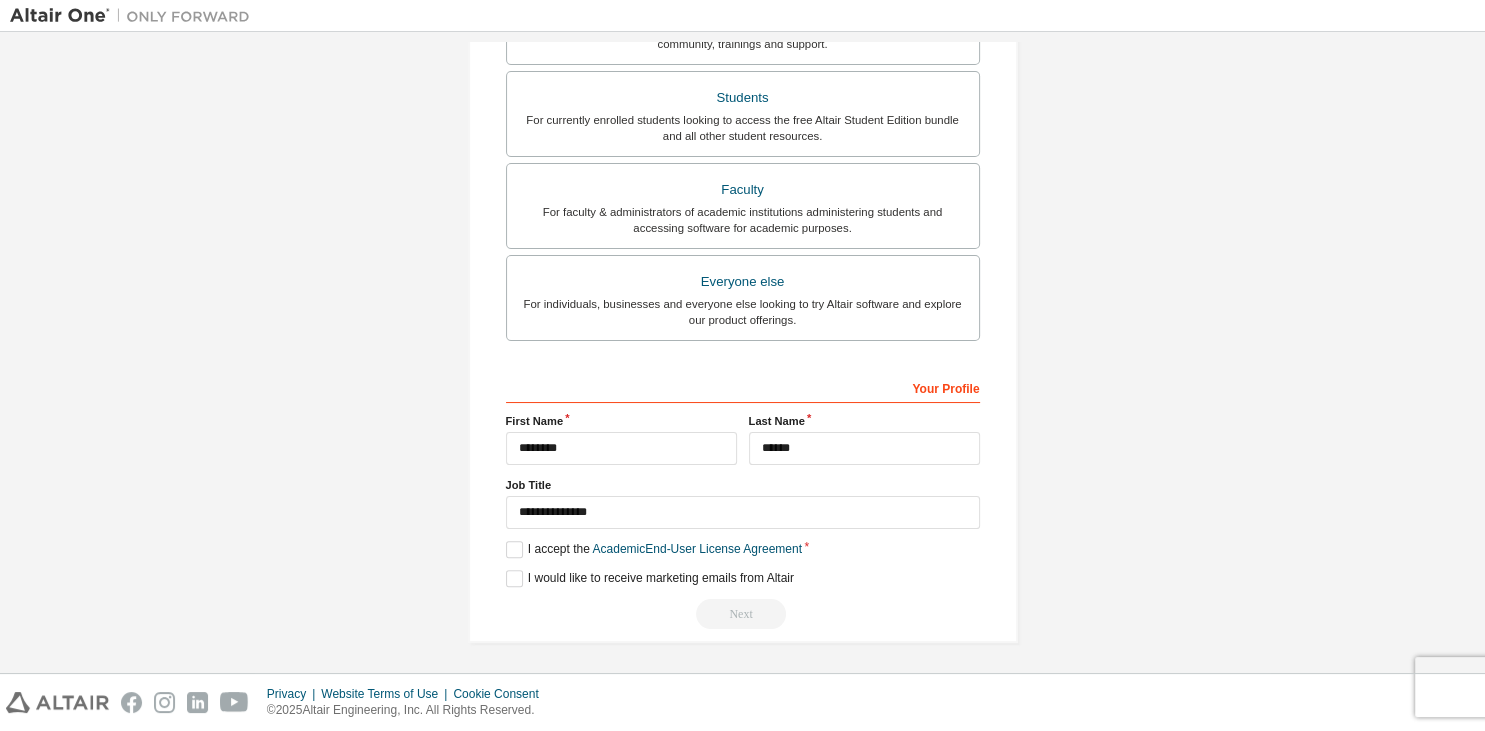 click on "Next" at bounding box center [743, 614] 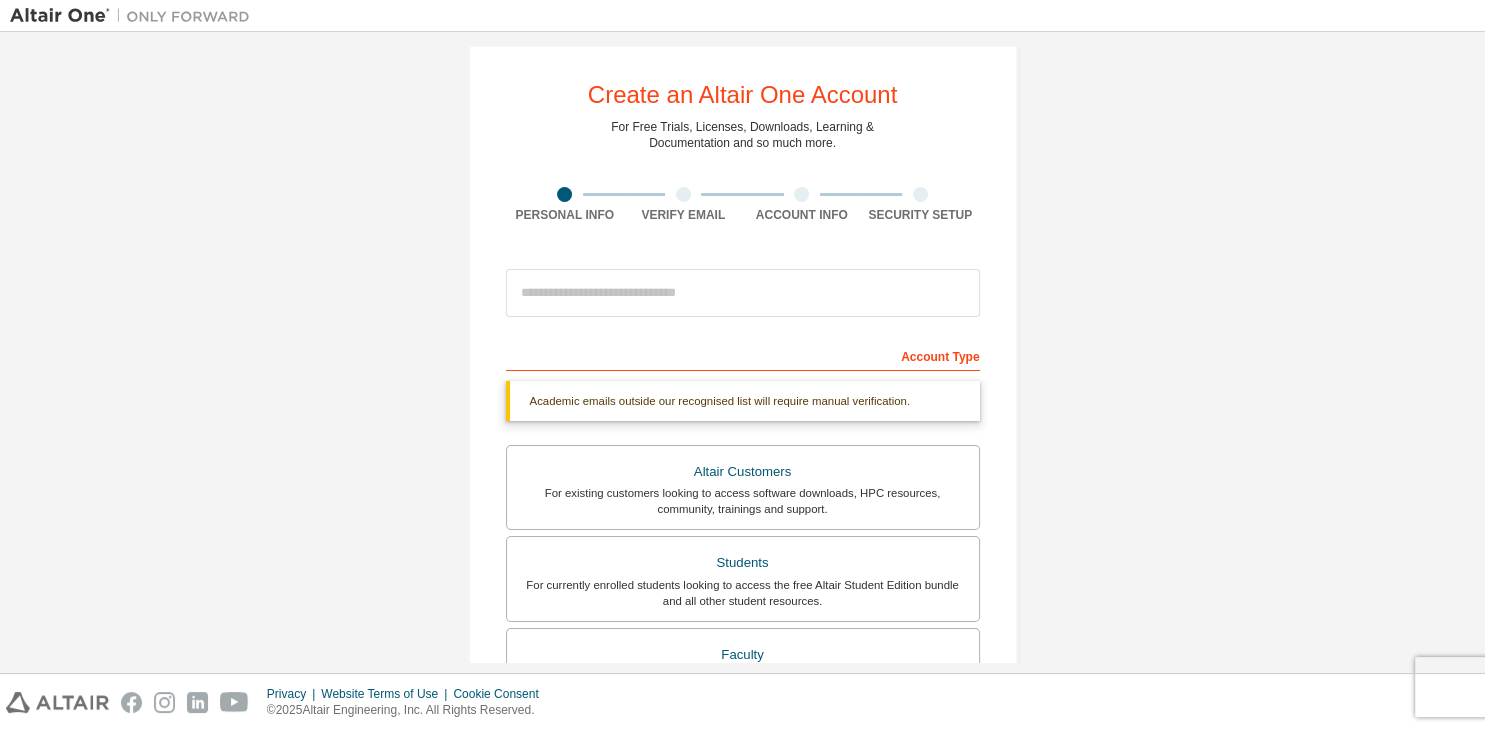 scroll, scrollTop: 0, scrollLeft: 0, axis: both 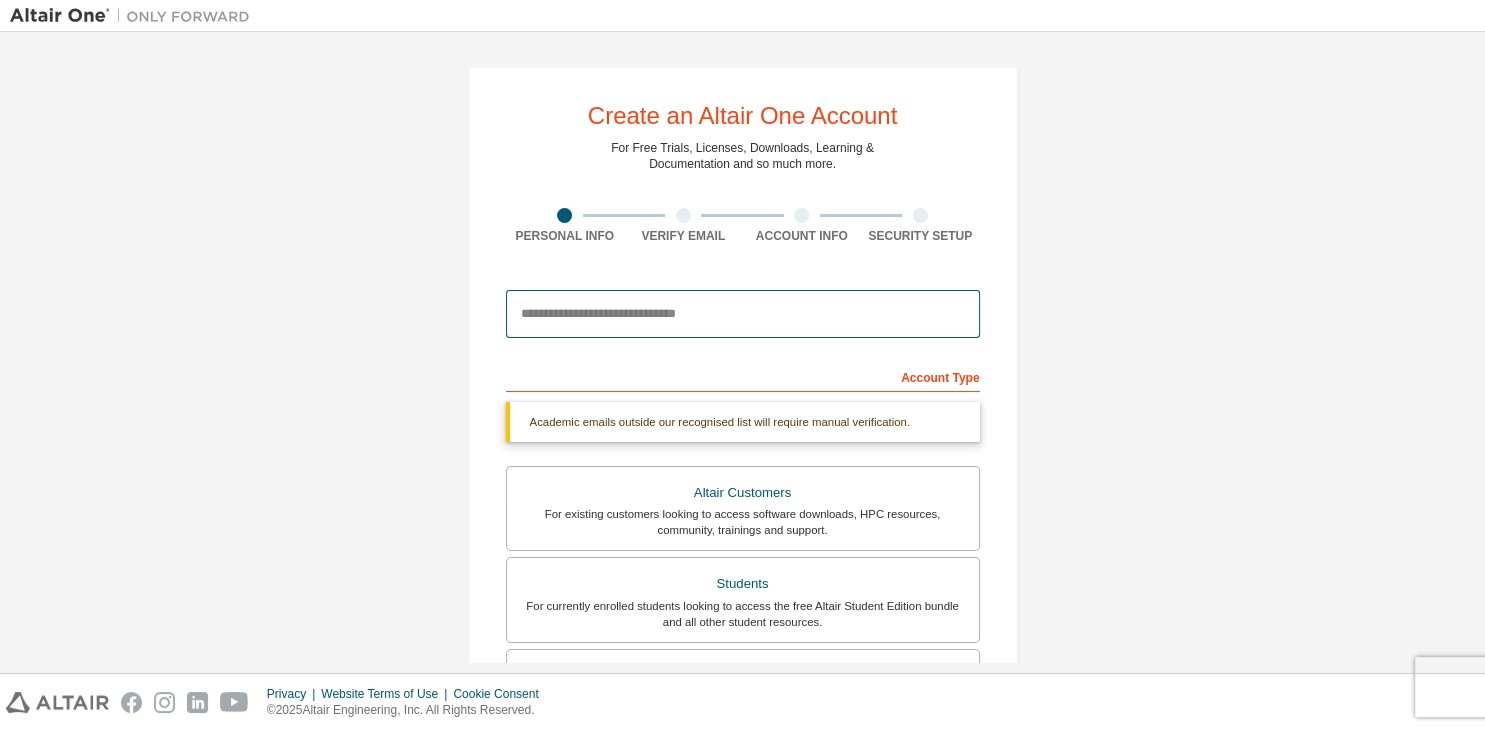 click at bounding box center [743, 314] 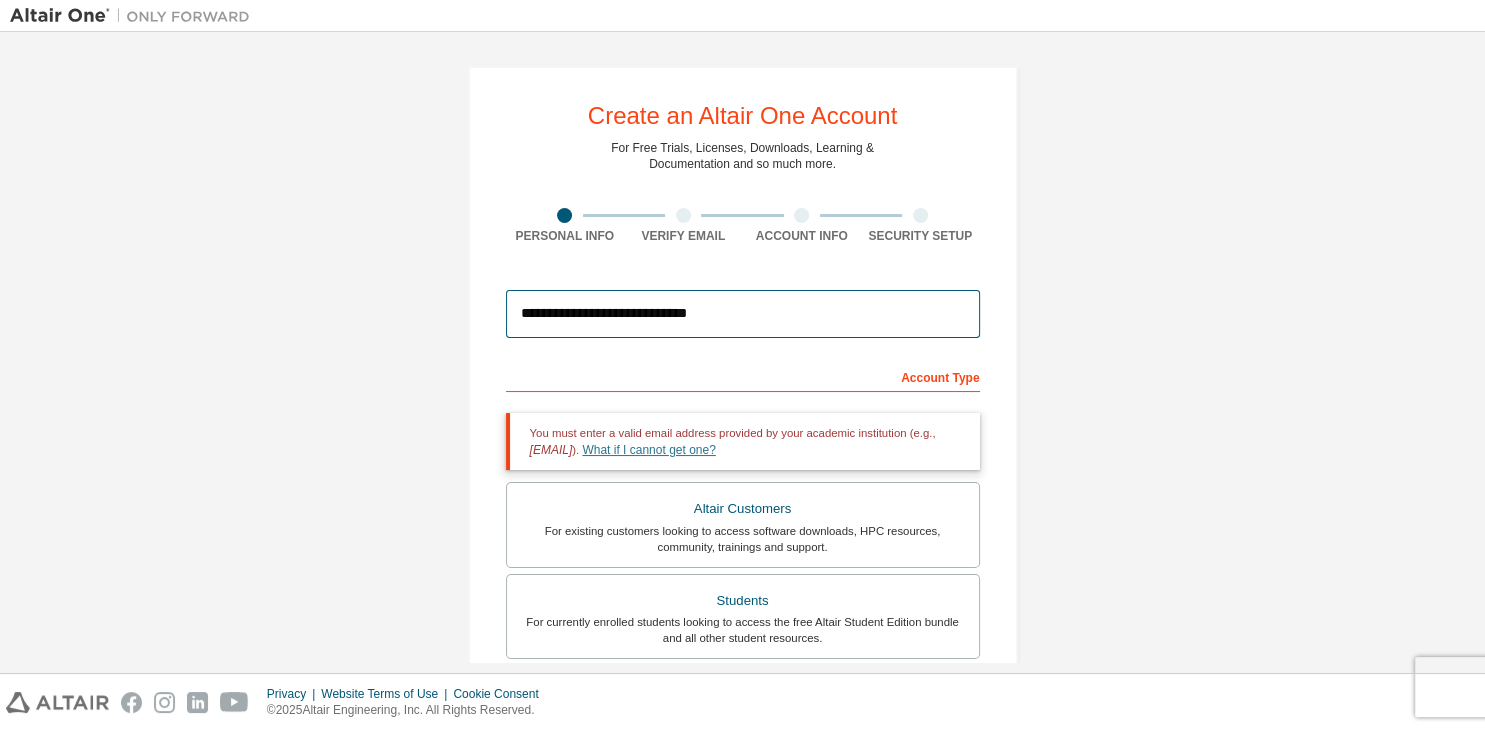 type on "**********" 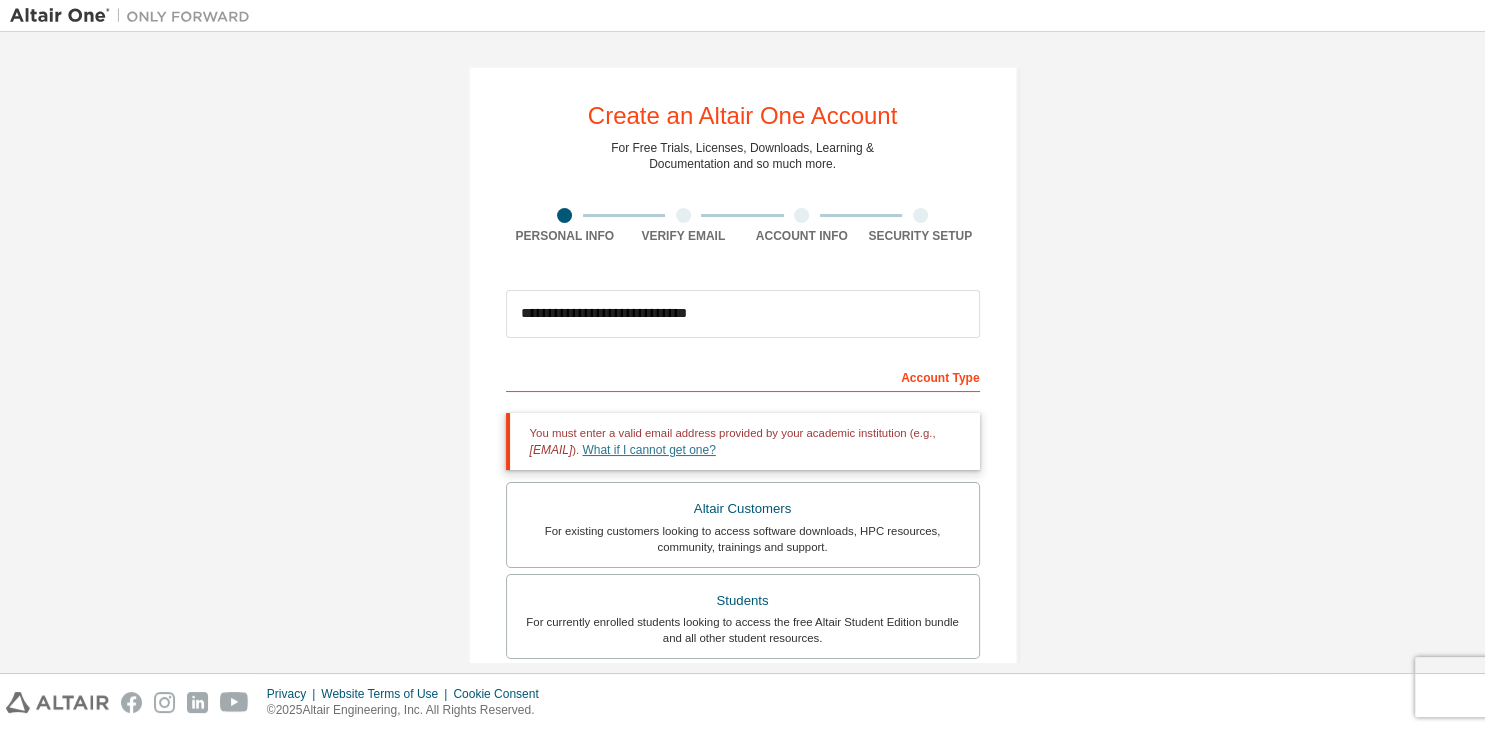 click on "What if I cannot get one?" at bounding box center (648, 450) 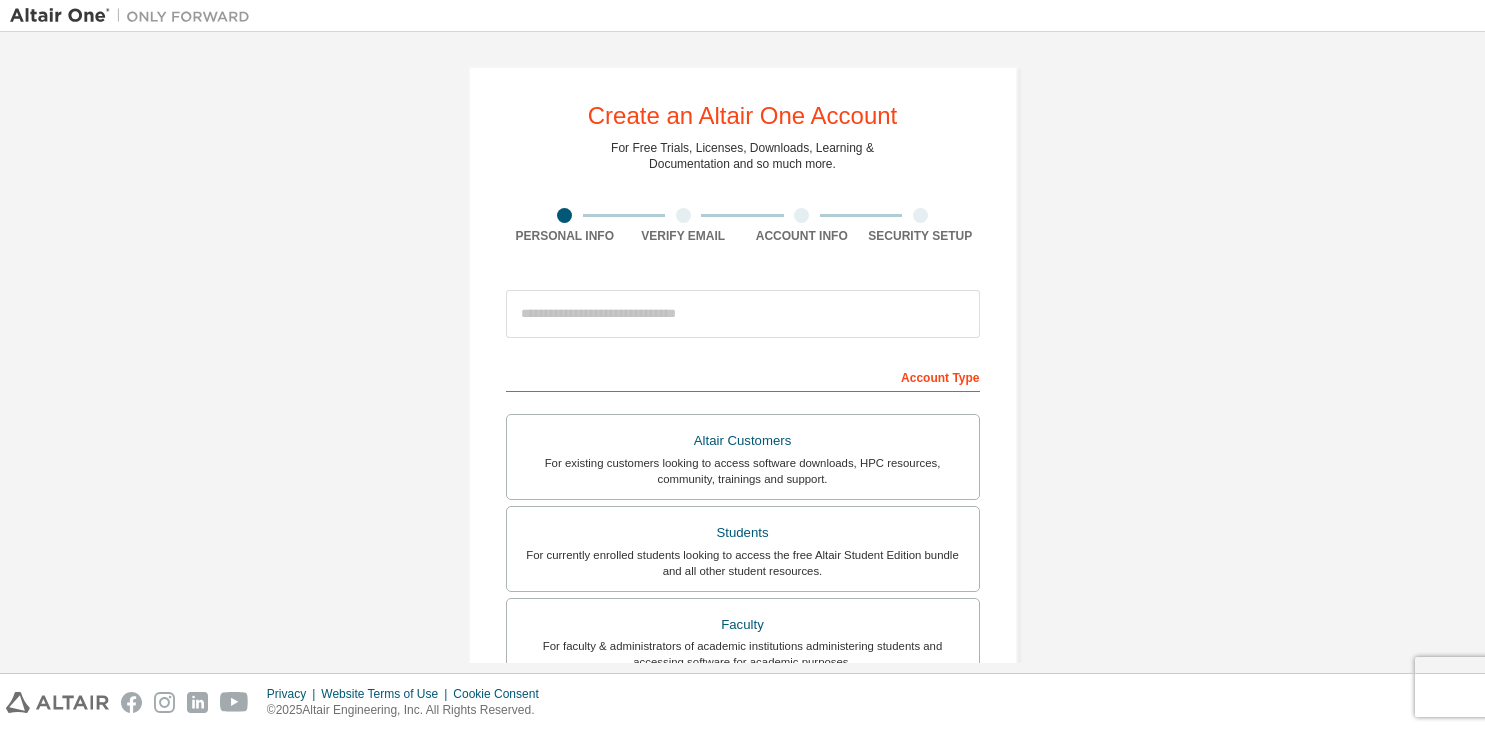 scroll, scrollTop: 0, scrollLeft: 0, axis: both 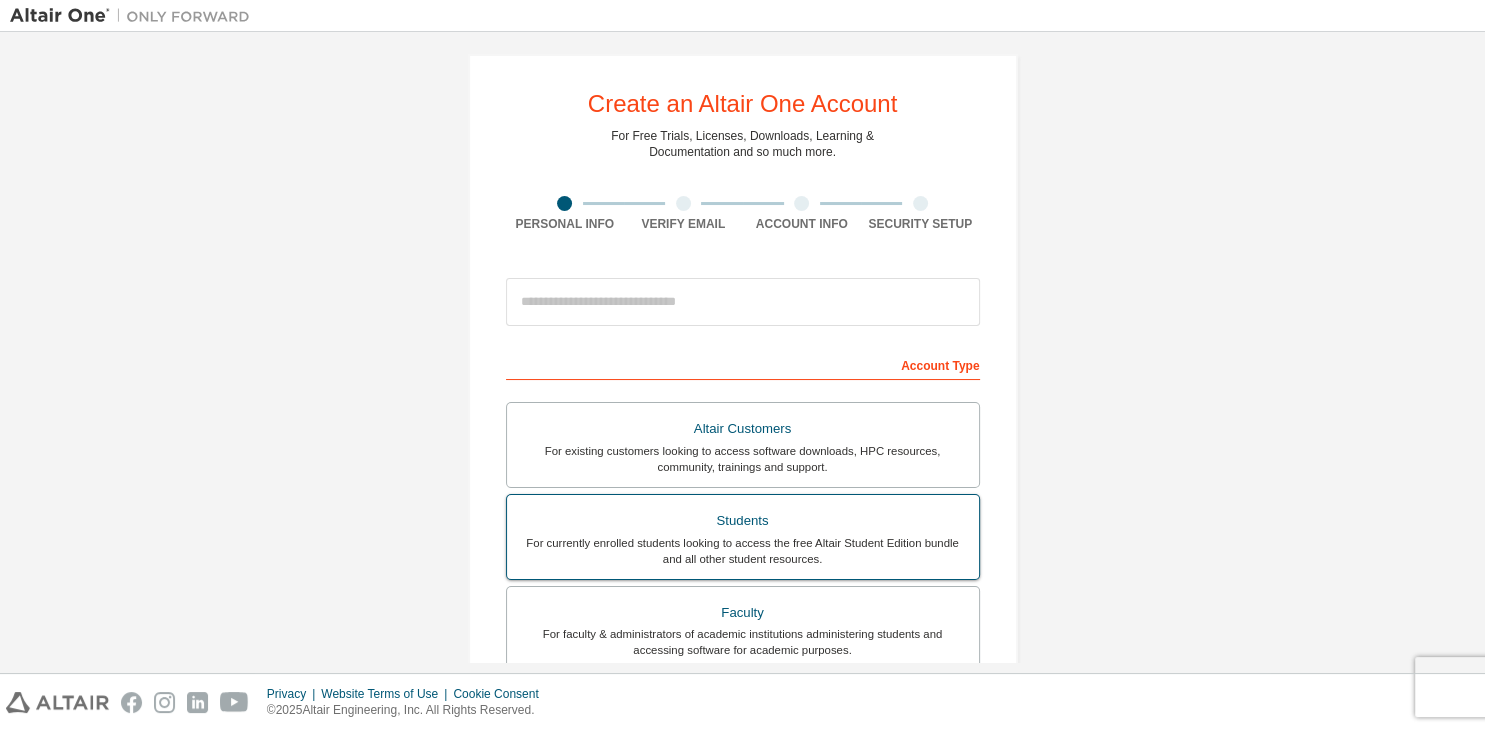 click on "For currently enrolled students looking to access the free Altair Student Edition bundle and all other student resources." at bounding box center (743, 551) 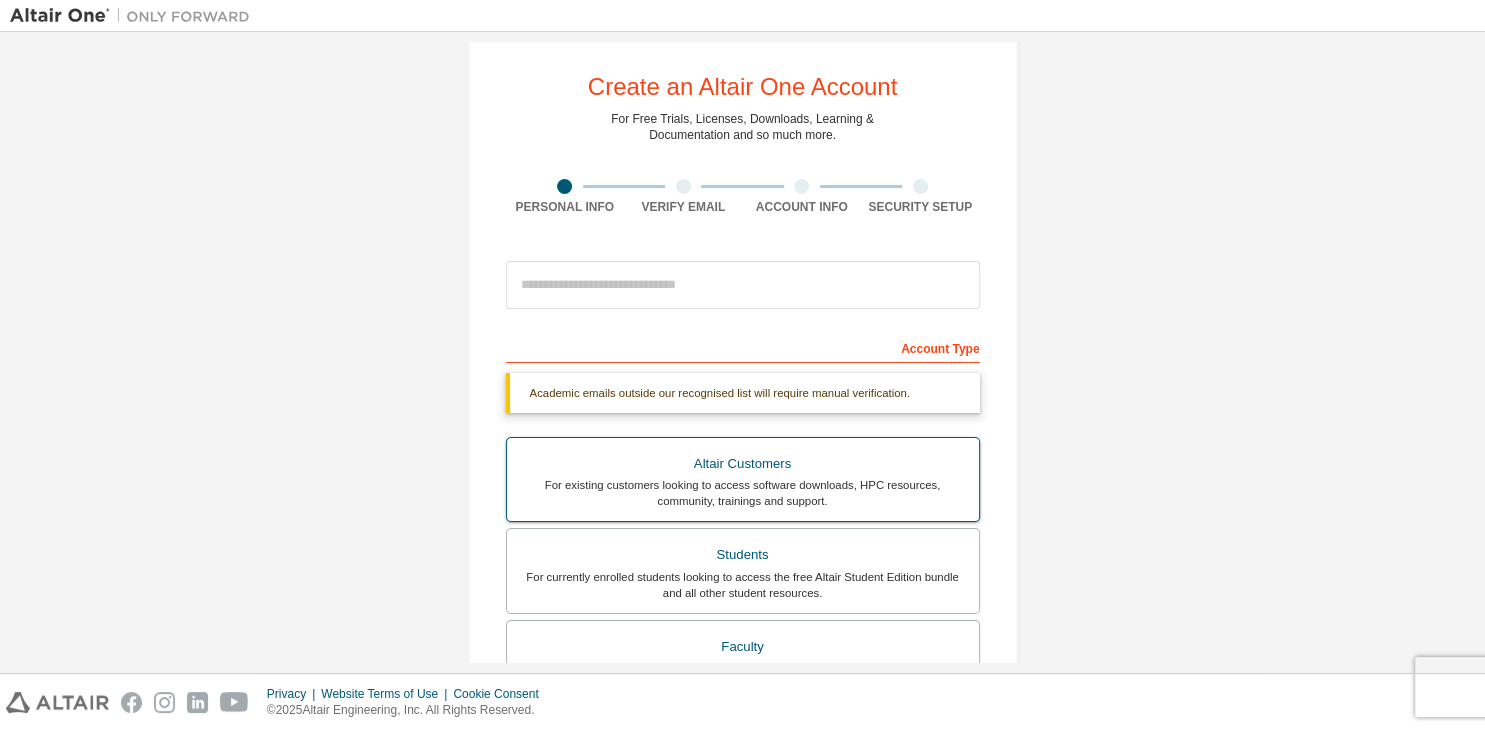 scroll, scrollTop: 0, scrollLeft: 0, axis: both 